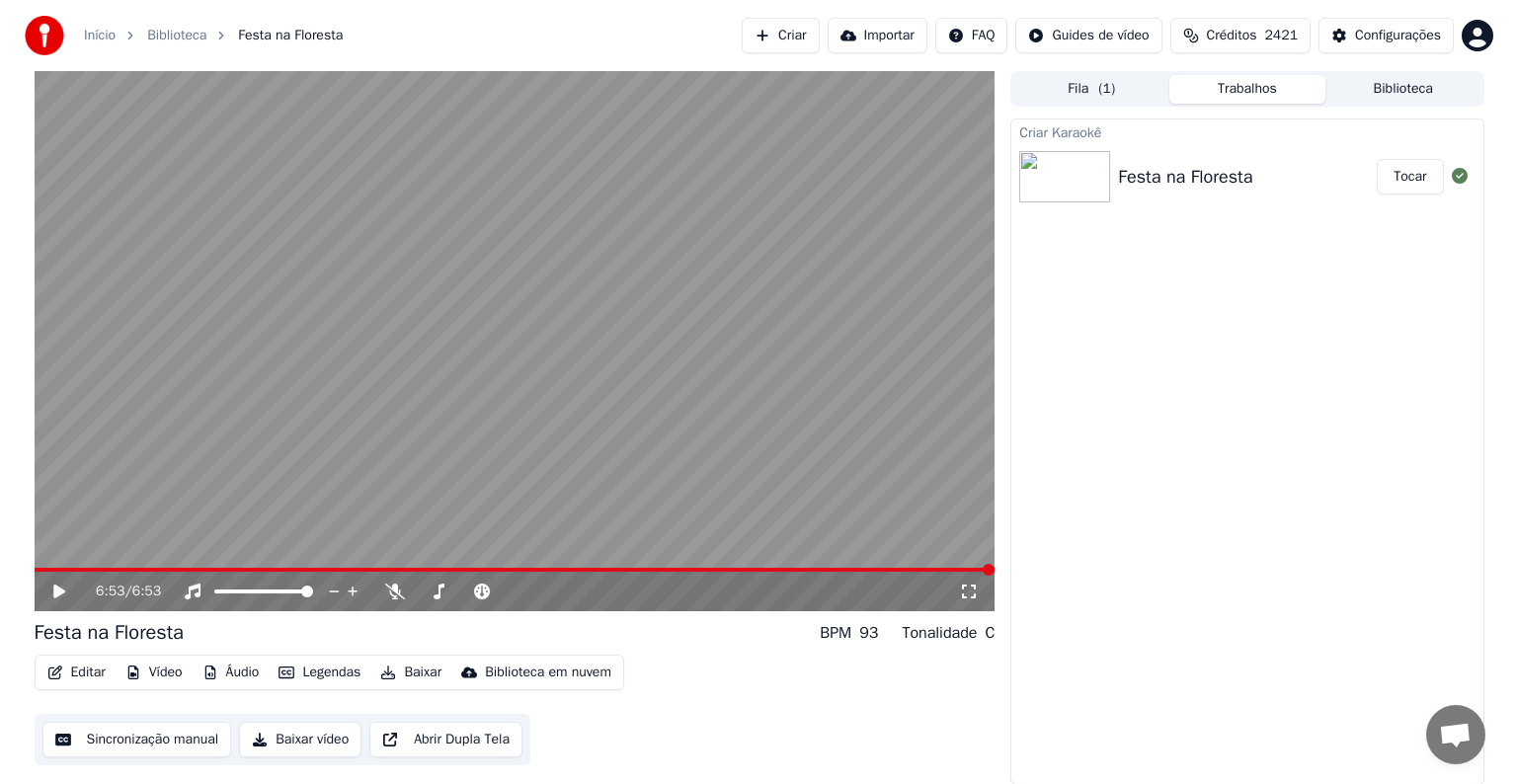 scroll, scrollTop: 0, scrollLeft: 0, axis: both 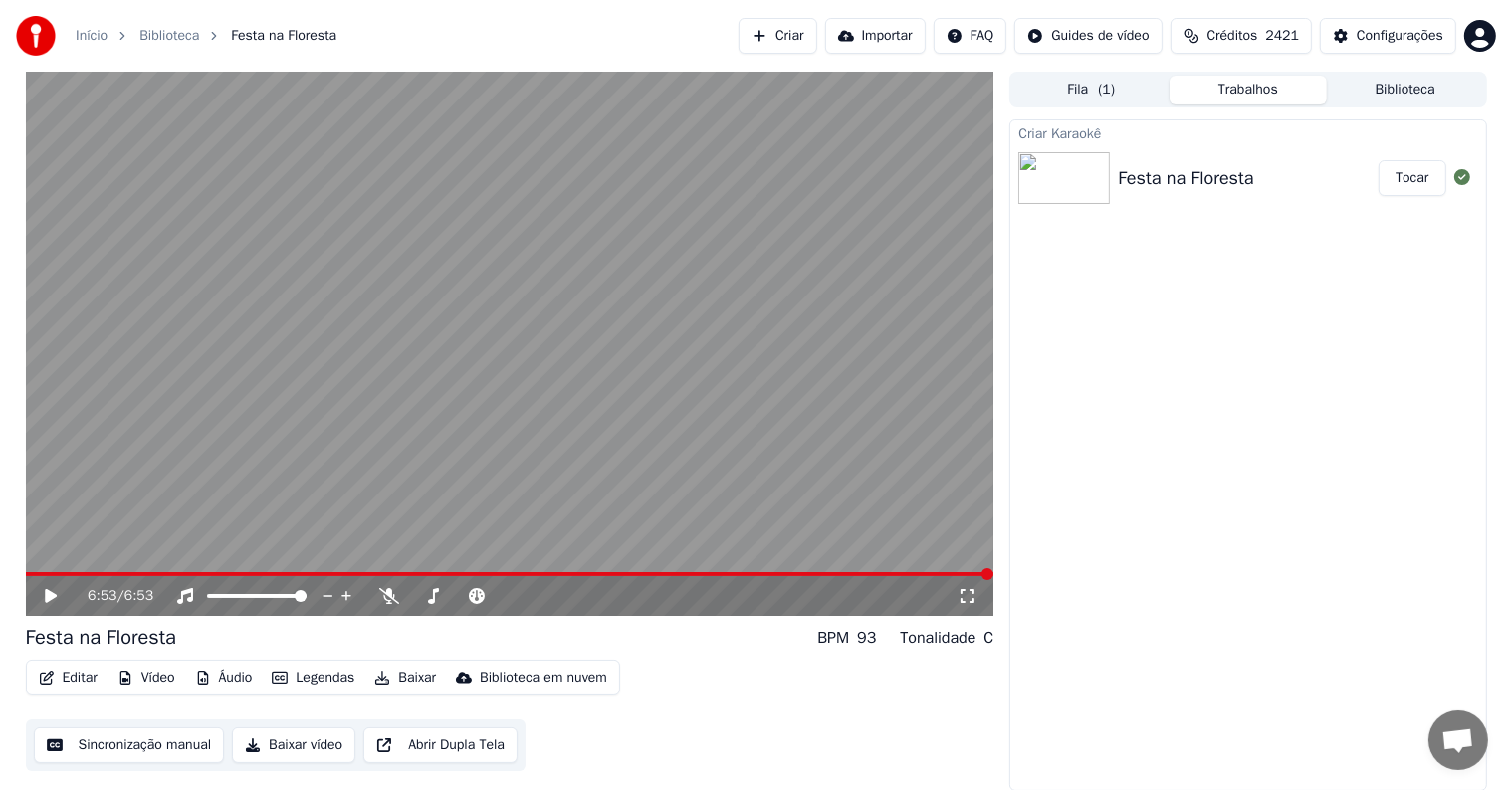 click on "Criar" at bounding box center (777, 36) 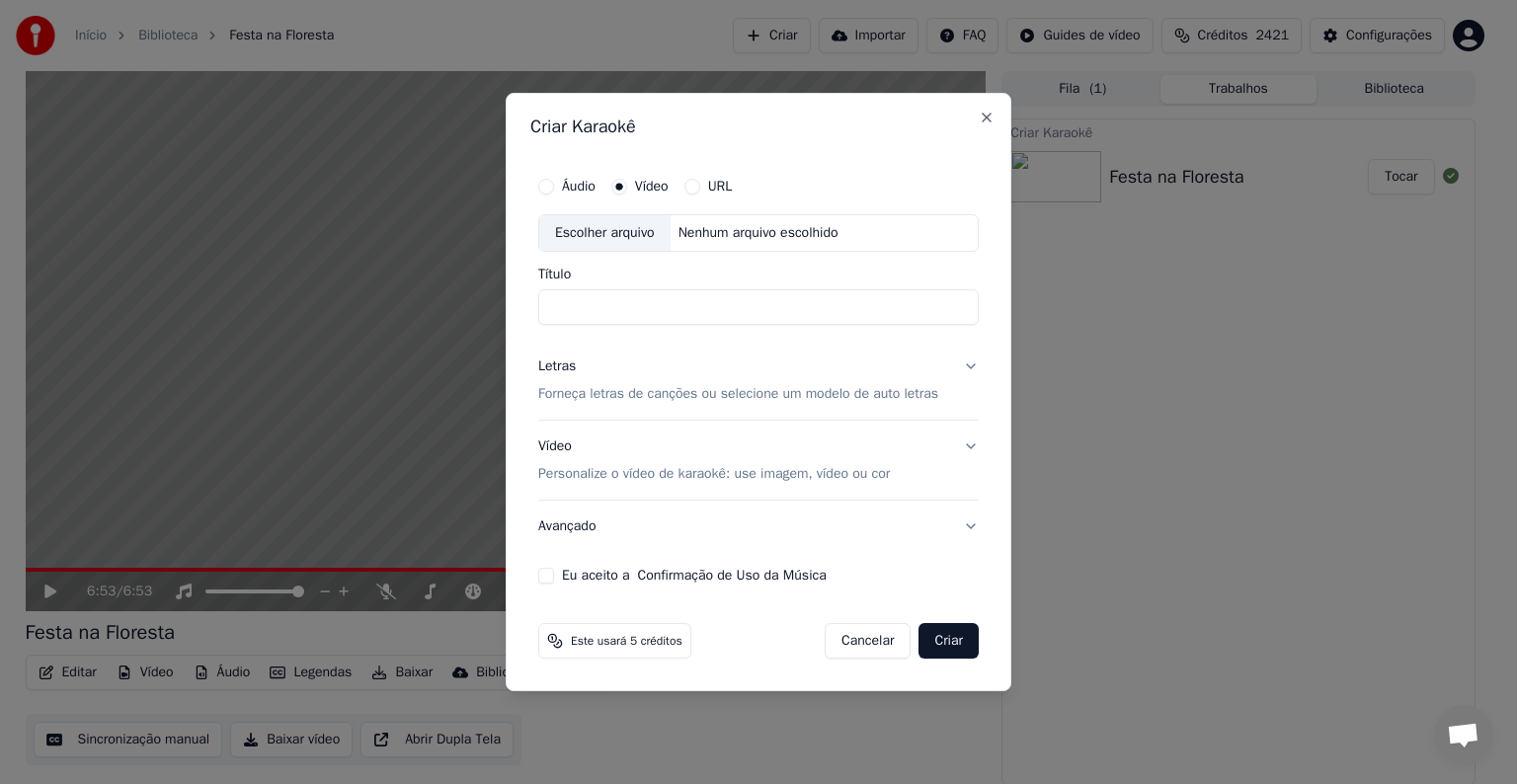 click on "Escolher arquivo" at bounding box center (604, 233) 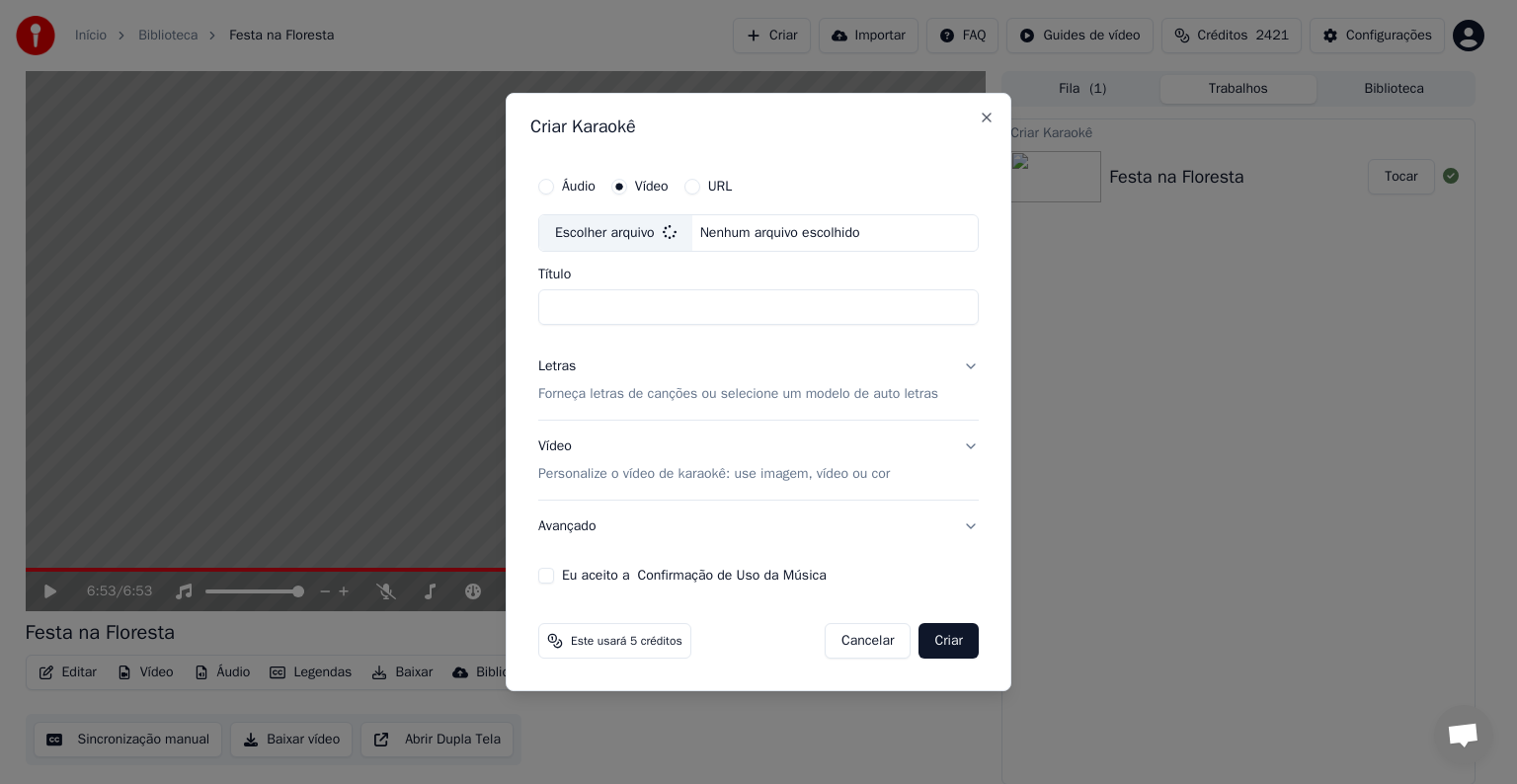 type on "**********" 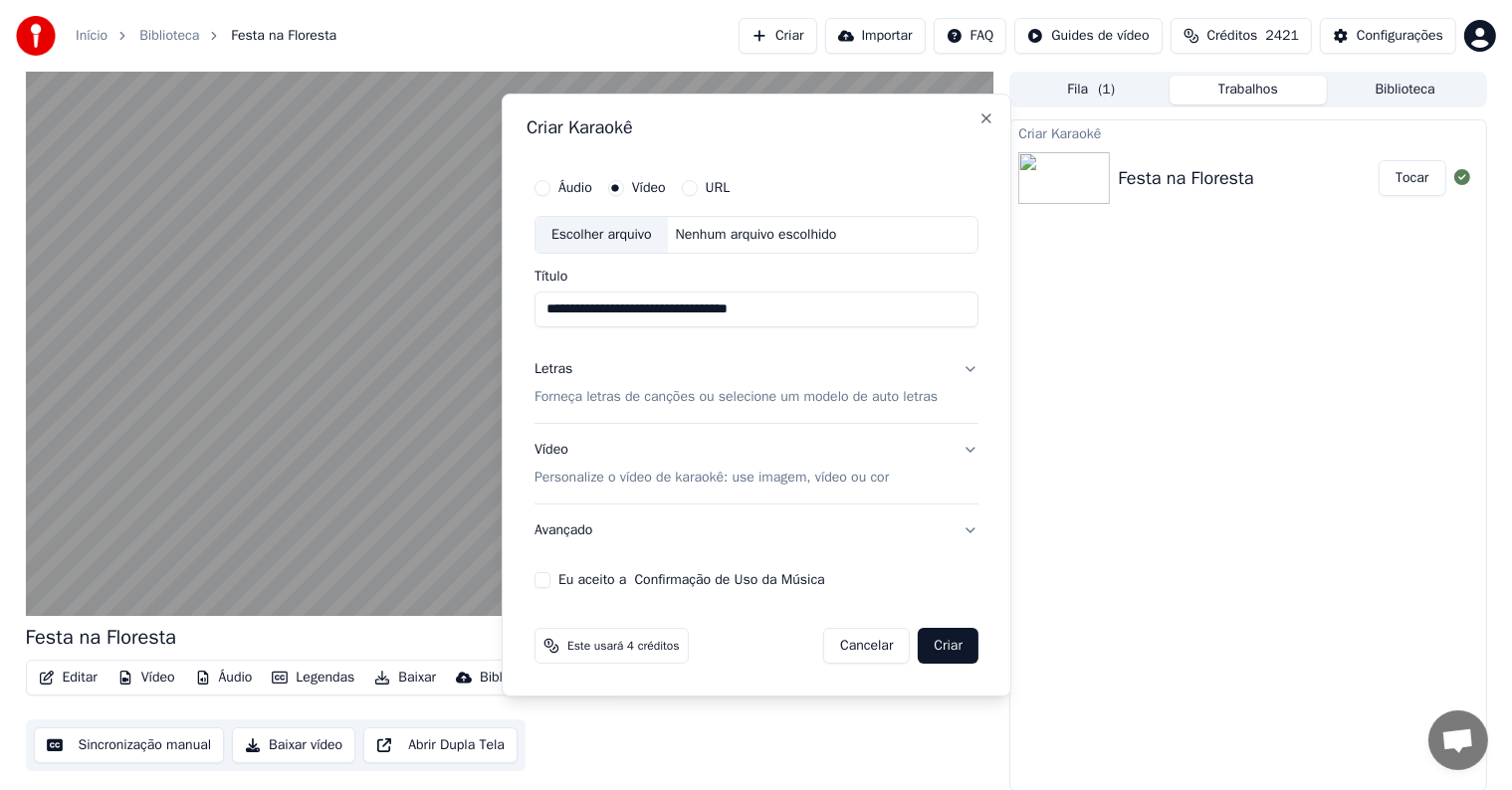type 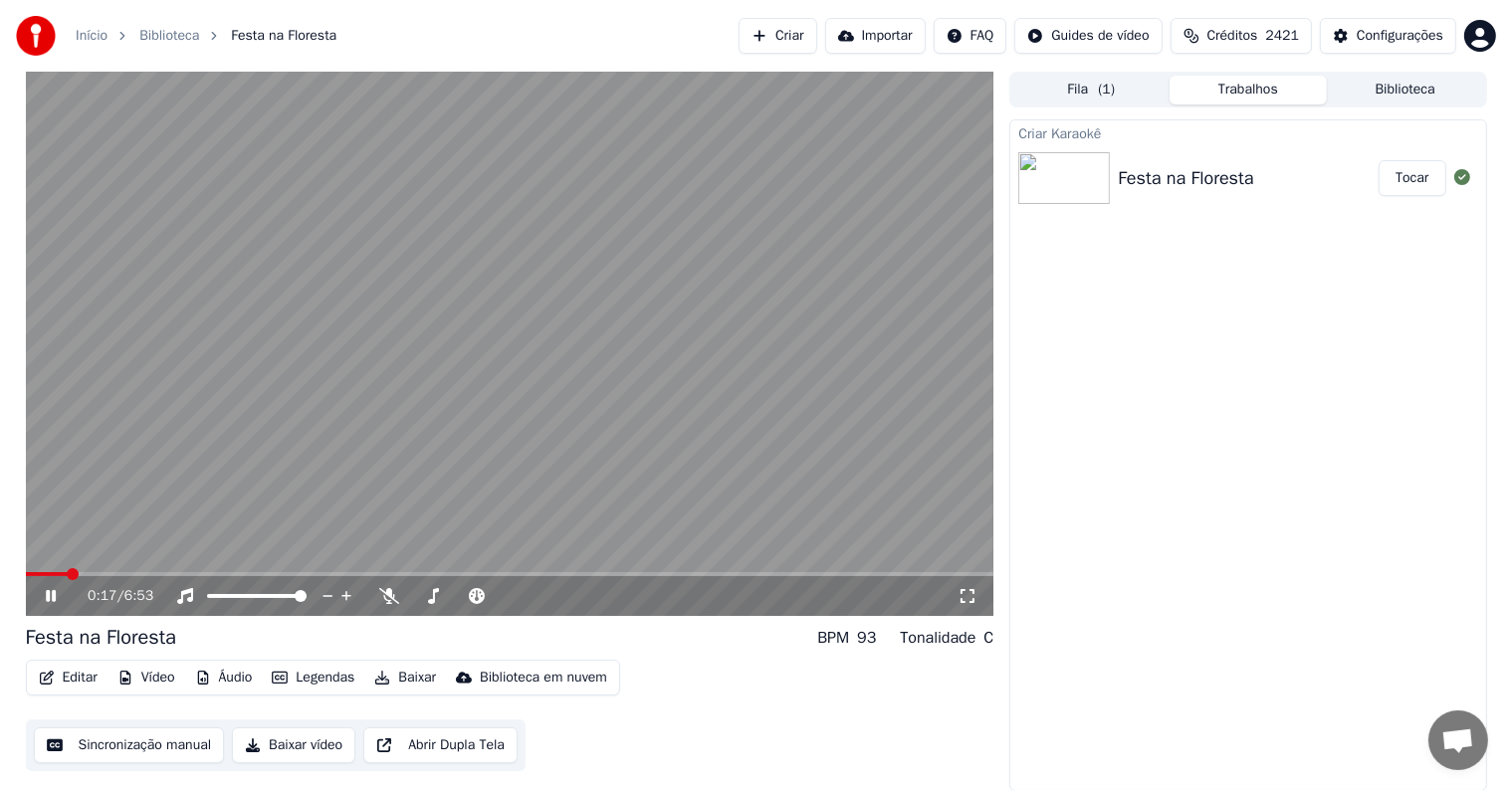 click on "Criar" at bounding box center (777, 36) 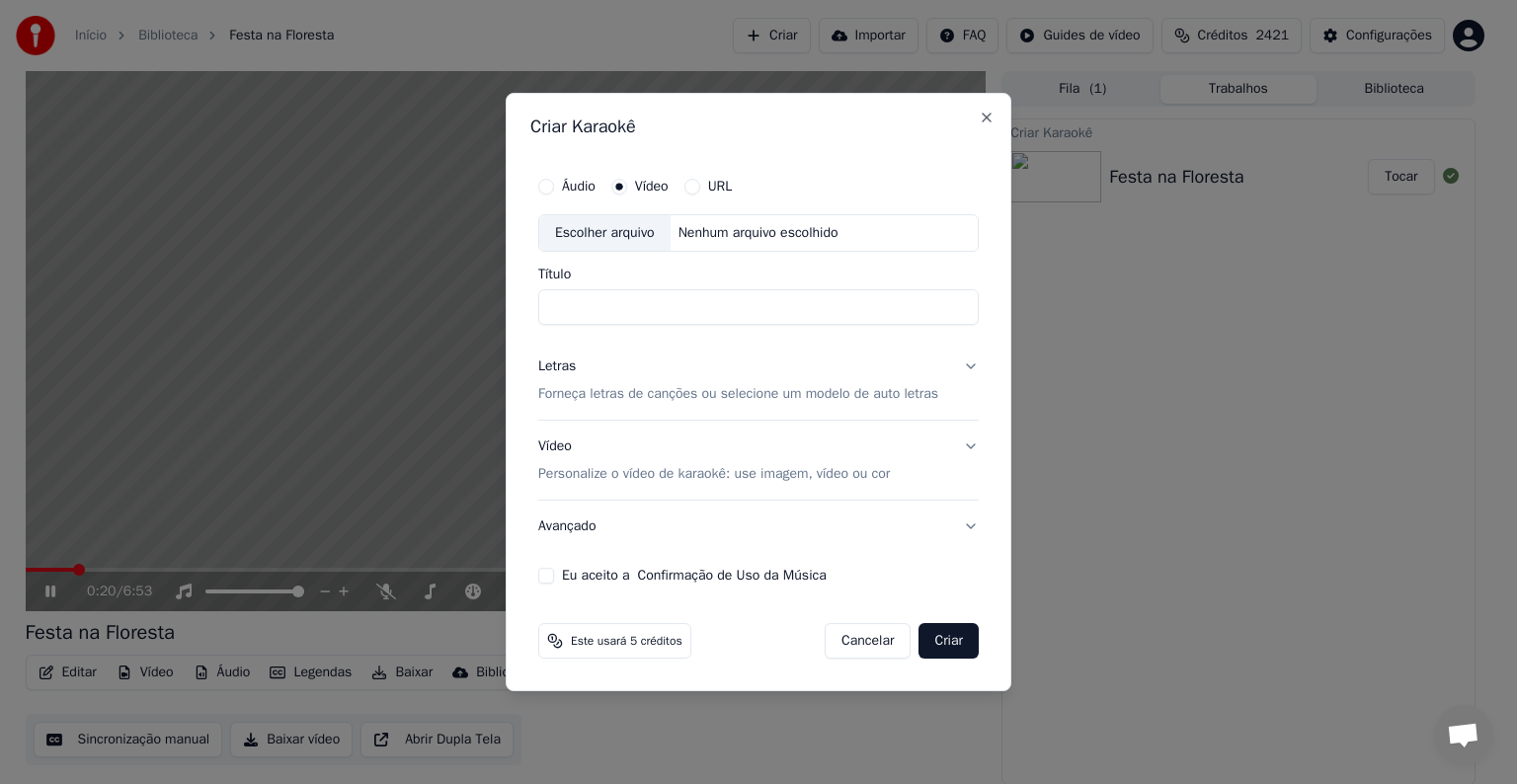 click on "Escolher arquivo" at bounding box center [604, 233] 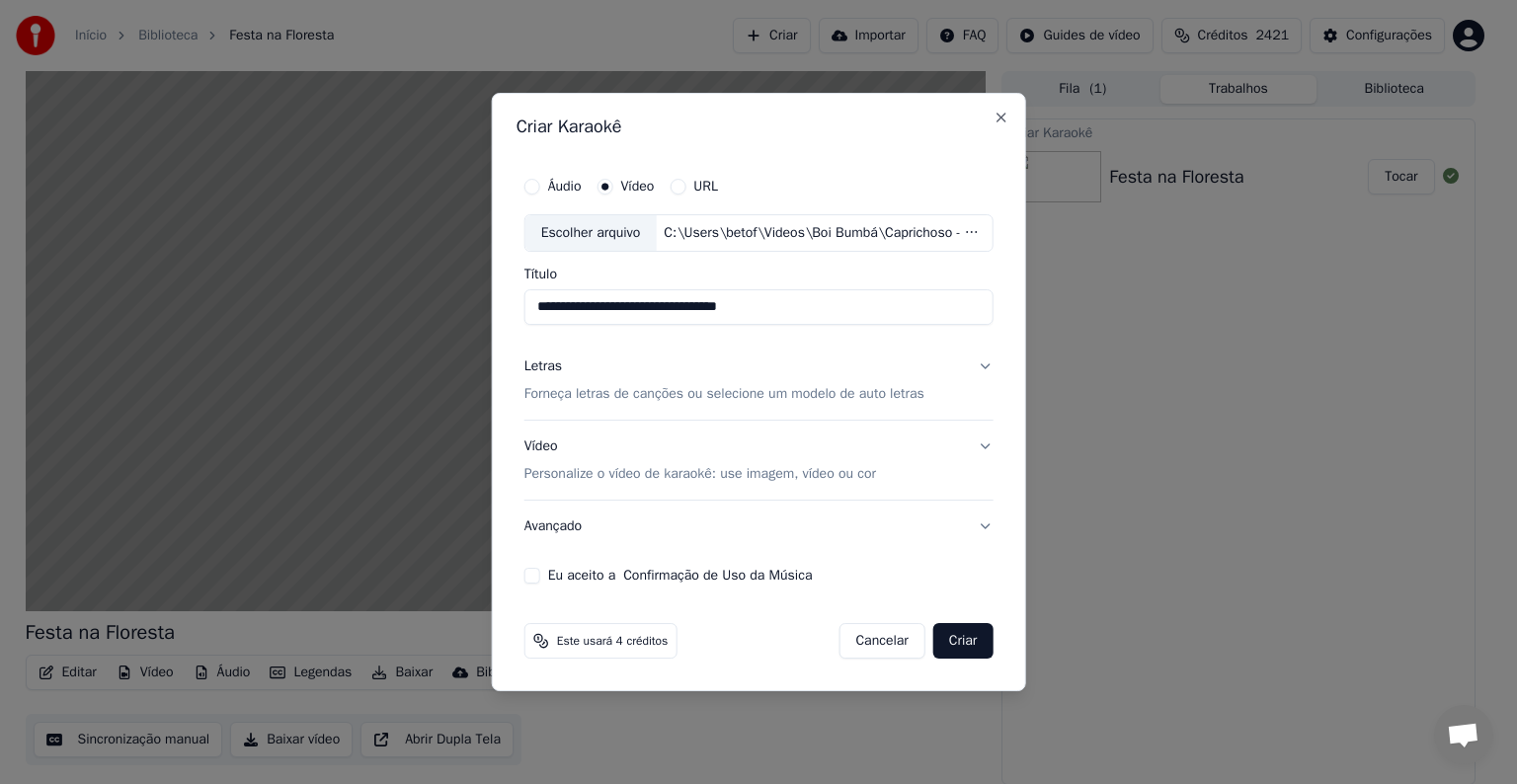 click on "**********" at bounding box center (758, 307) 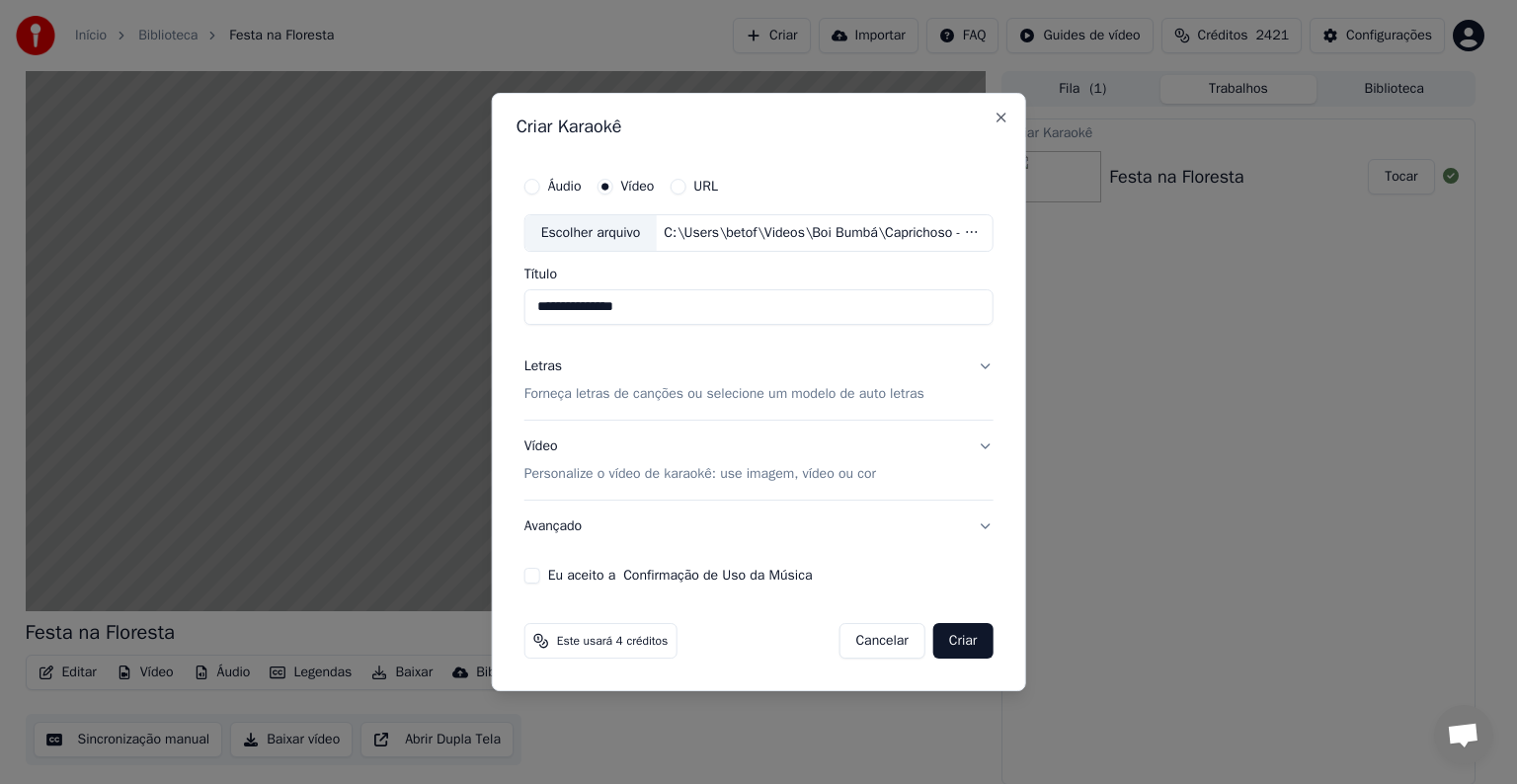 type on "**********" 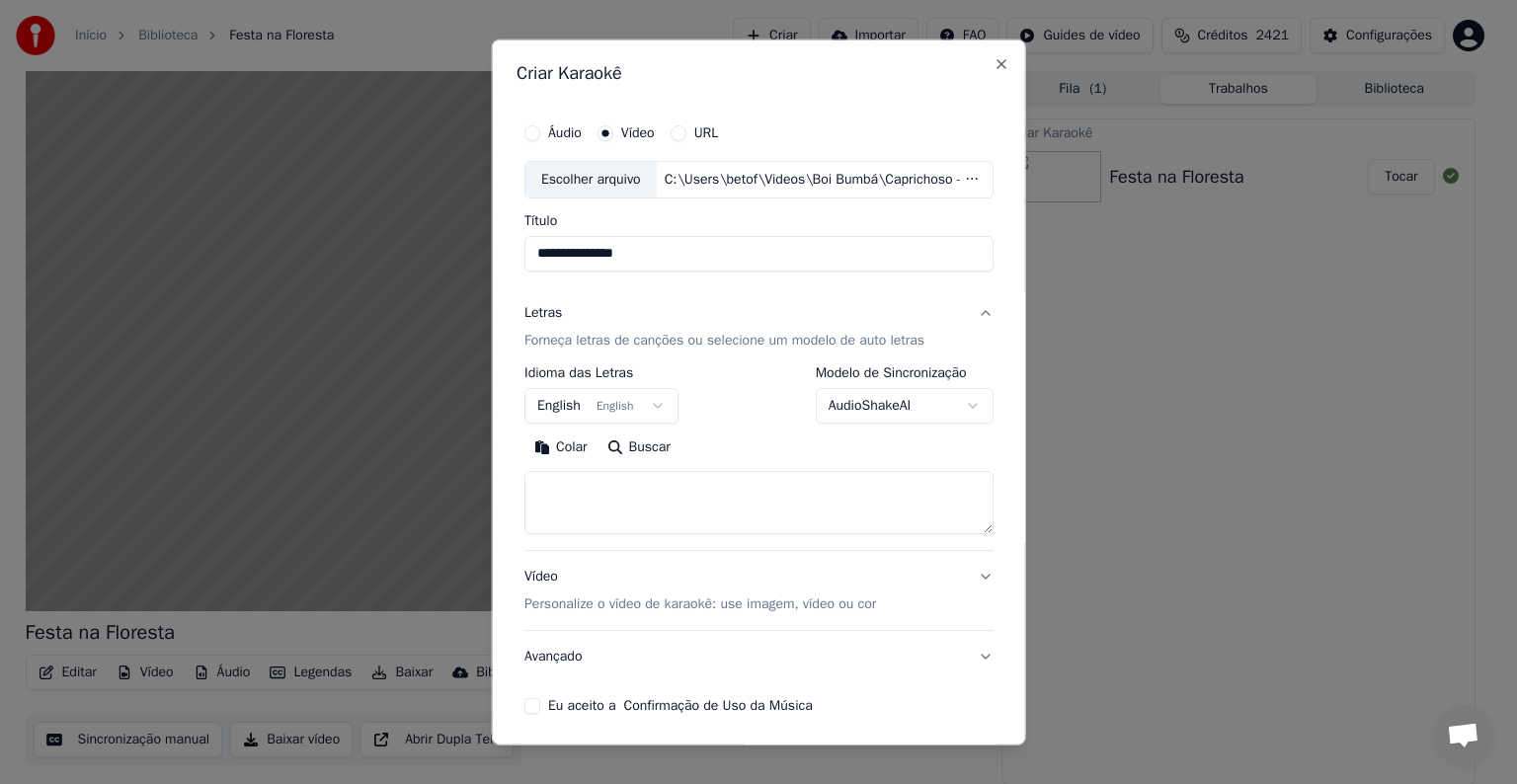 click on "English English" at bounding box center (601, 406) 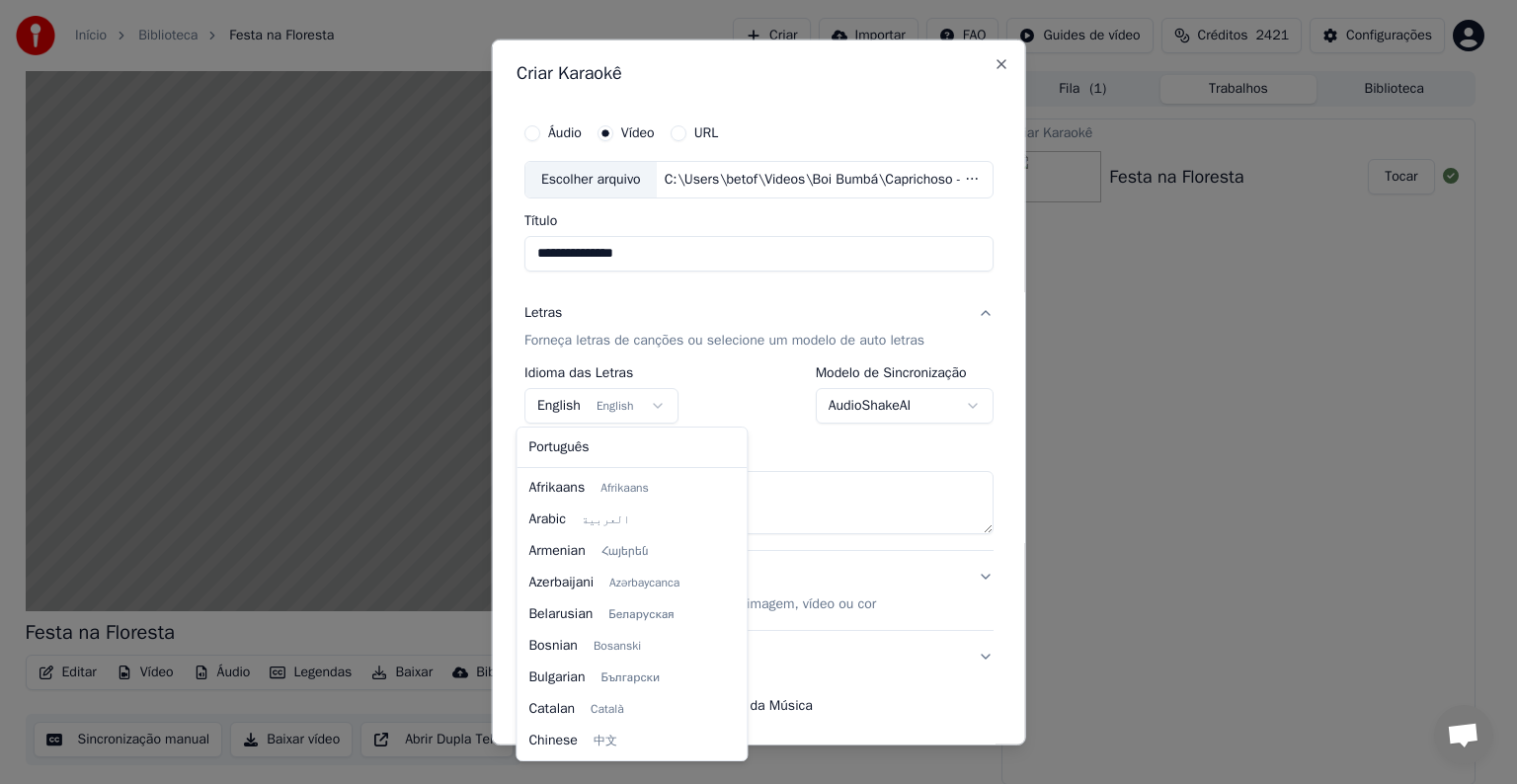 scroll, scrollTop: 158, scrollLeft: 0, axis: vertical 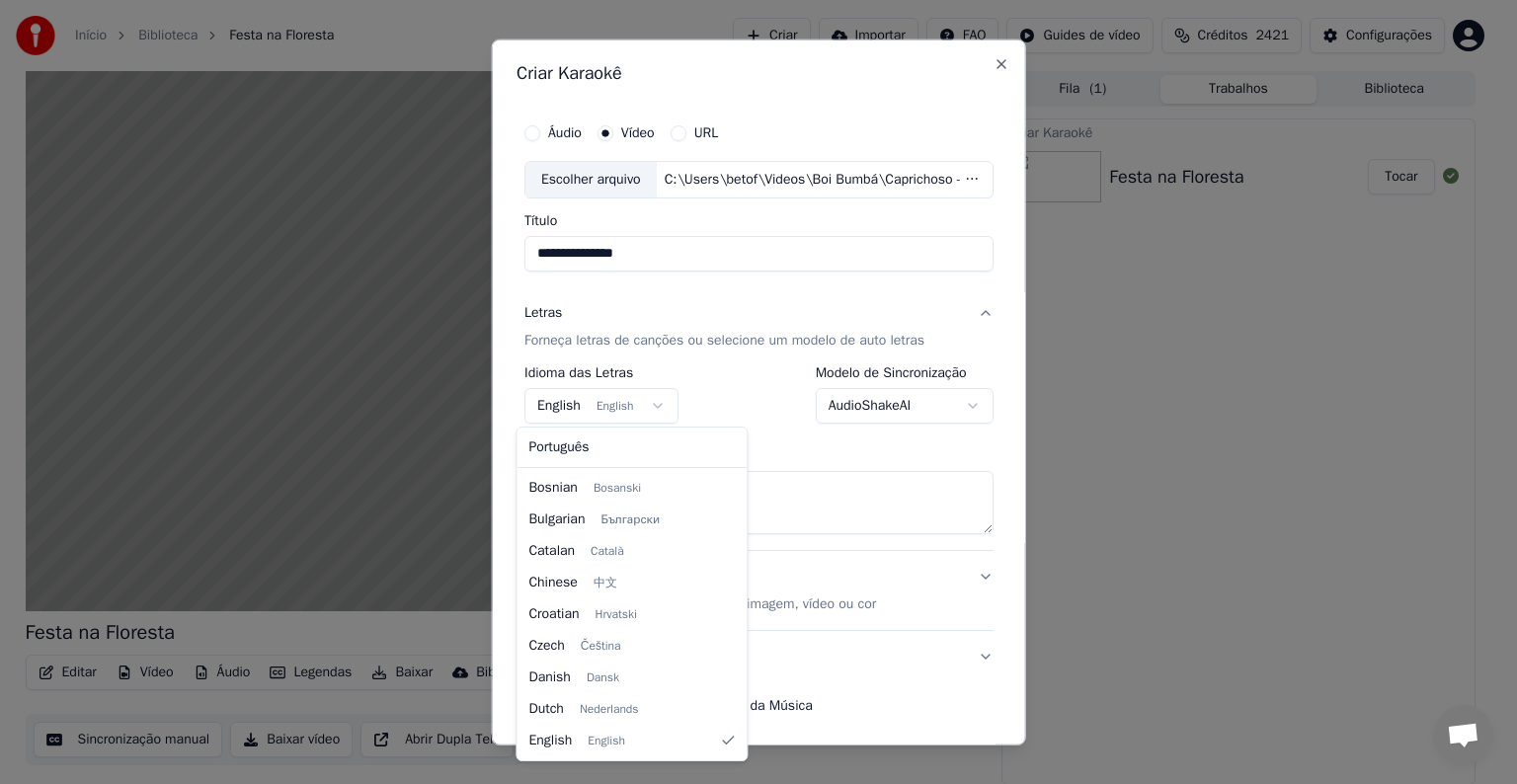 select on "**" 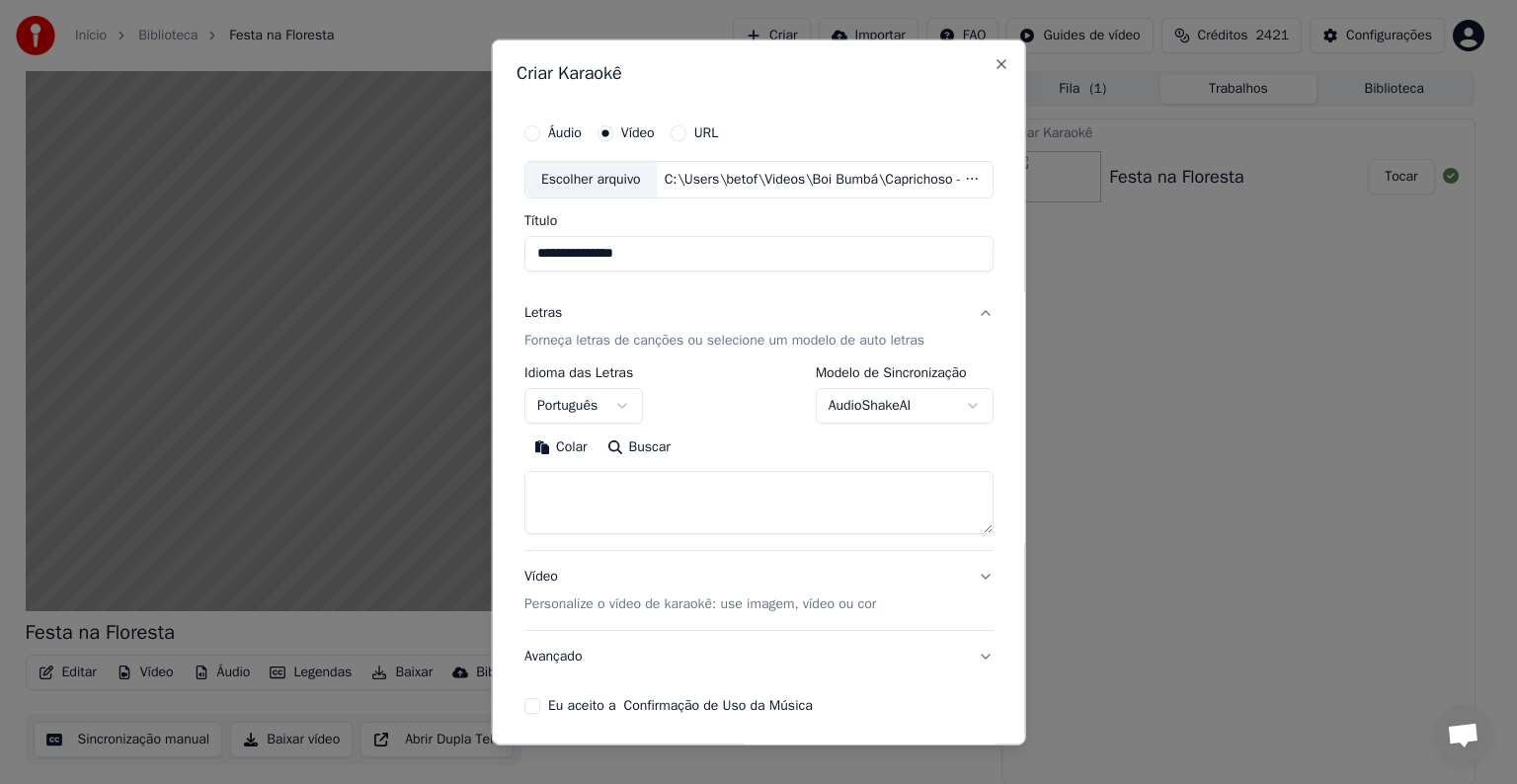click on "Colar" at bounding box center (561, 447) 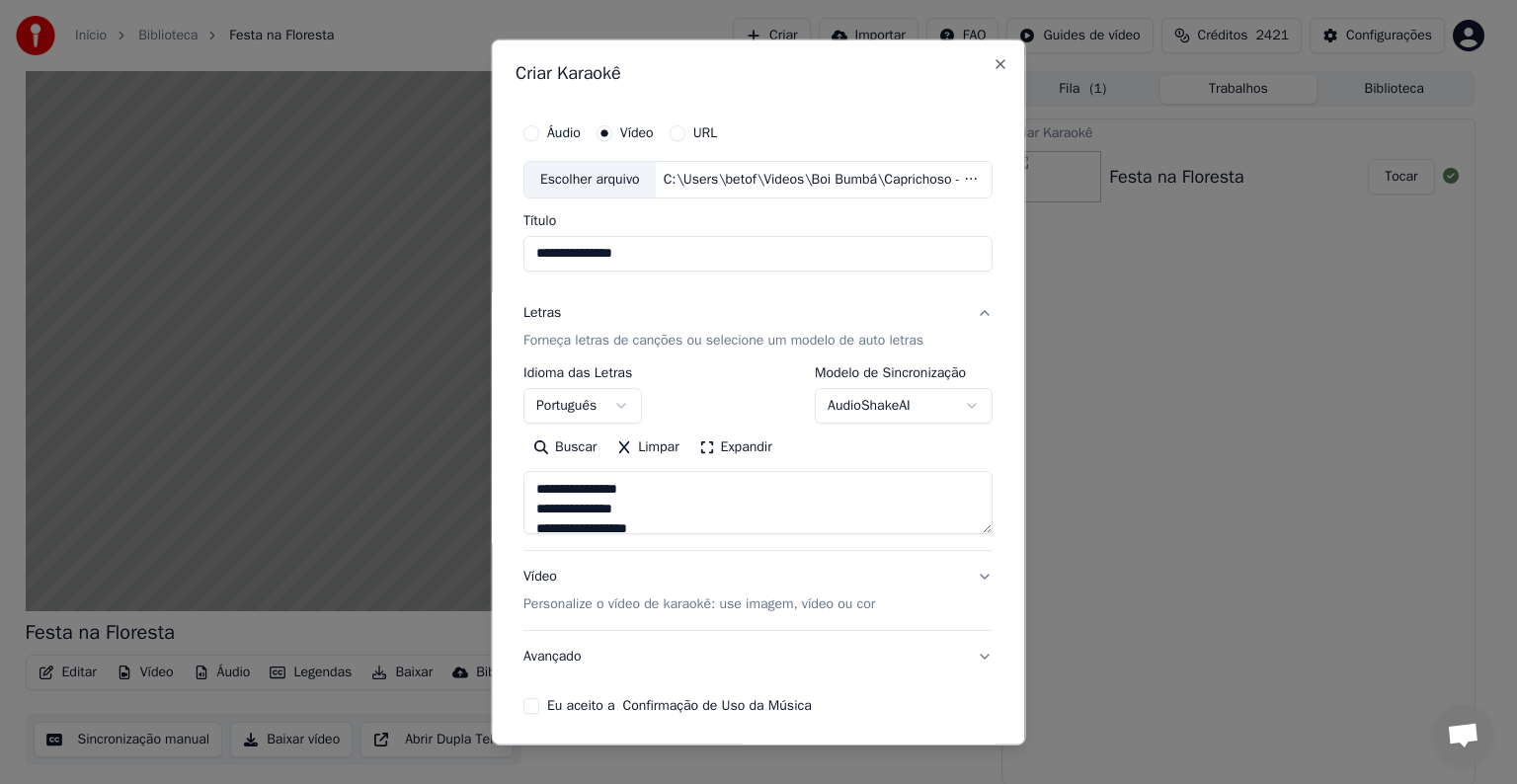 scroll, scrollTop: 75, scrollLeft: 0, axis: vertical 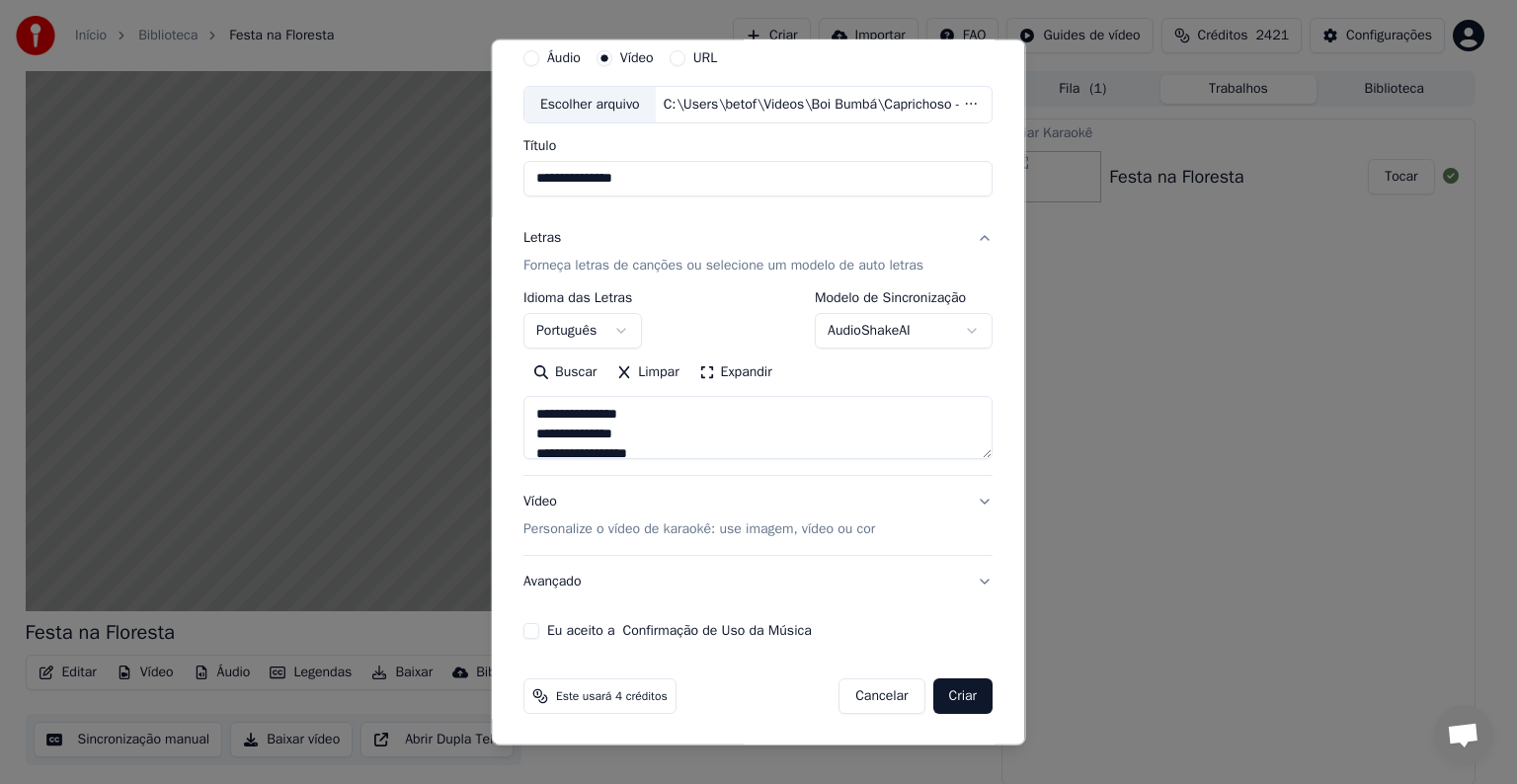 click on "Personalize o vídeo de karaokê: use imagem, vídeo ou cor" at bounding box center [699, 529] 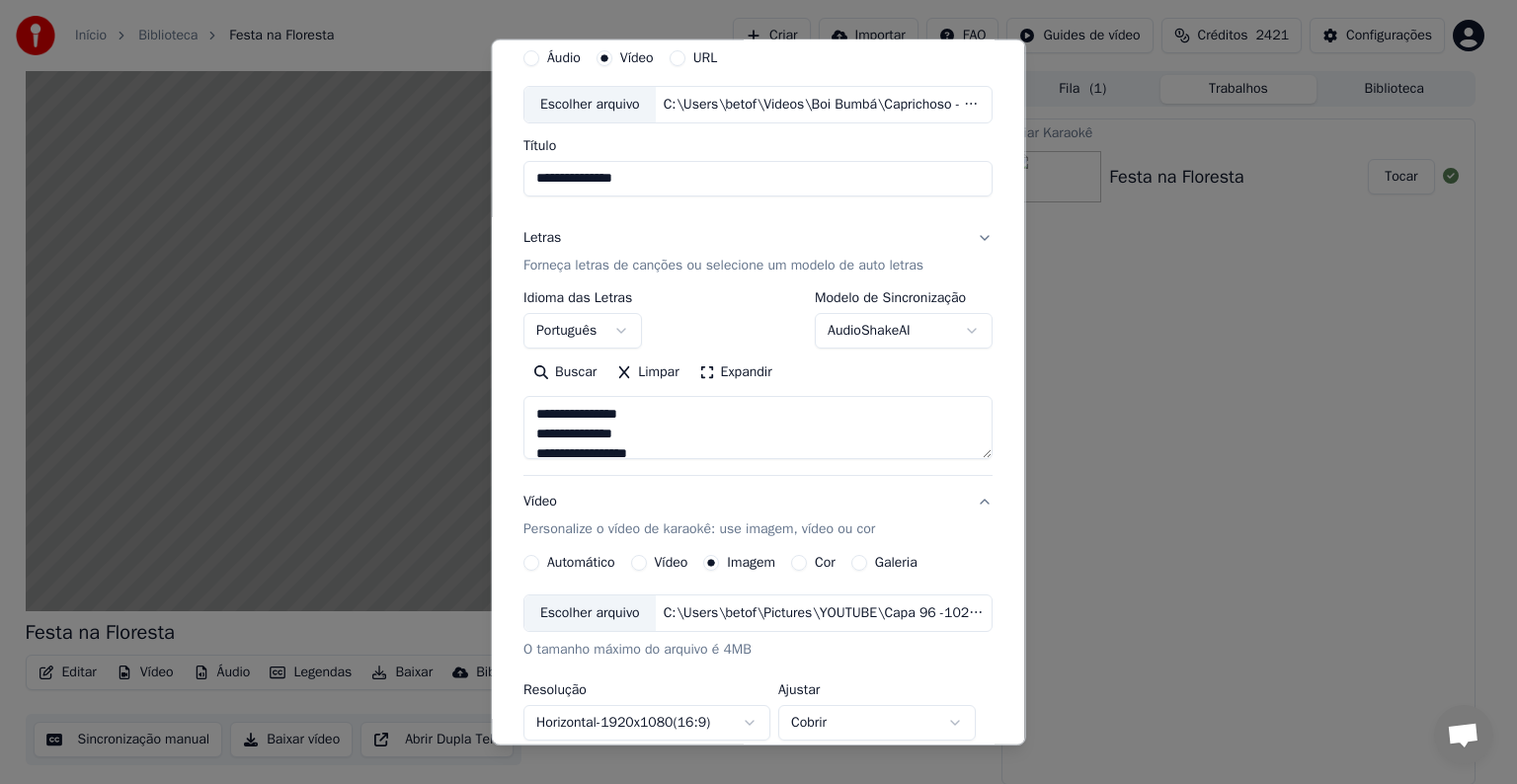 type on "**********" 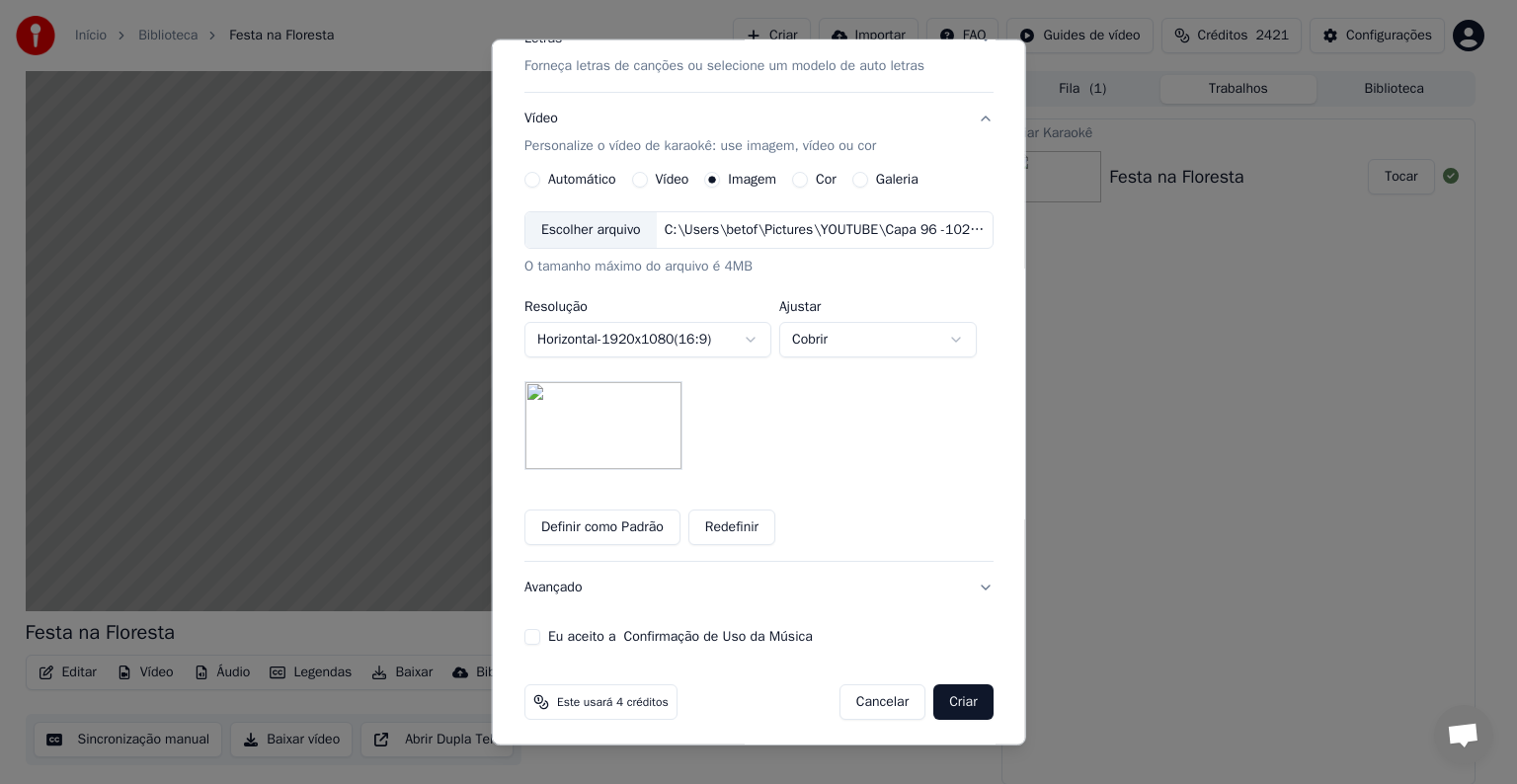 scroll, scrollTop: 280, scrollLeft: 0, axis: vertical 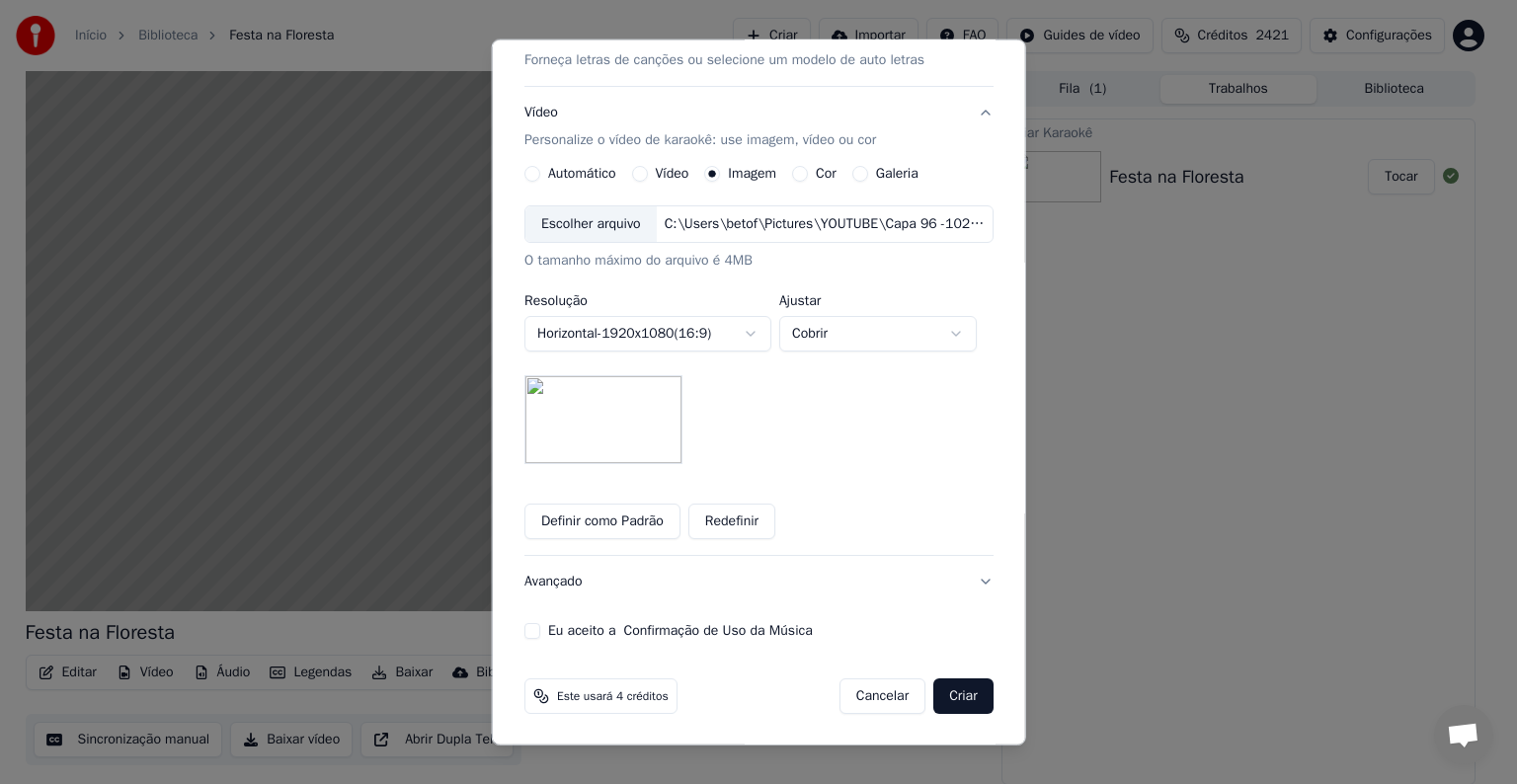 click on "Avançado" at bounding box center (758, 582) 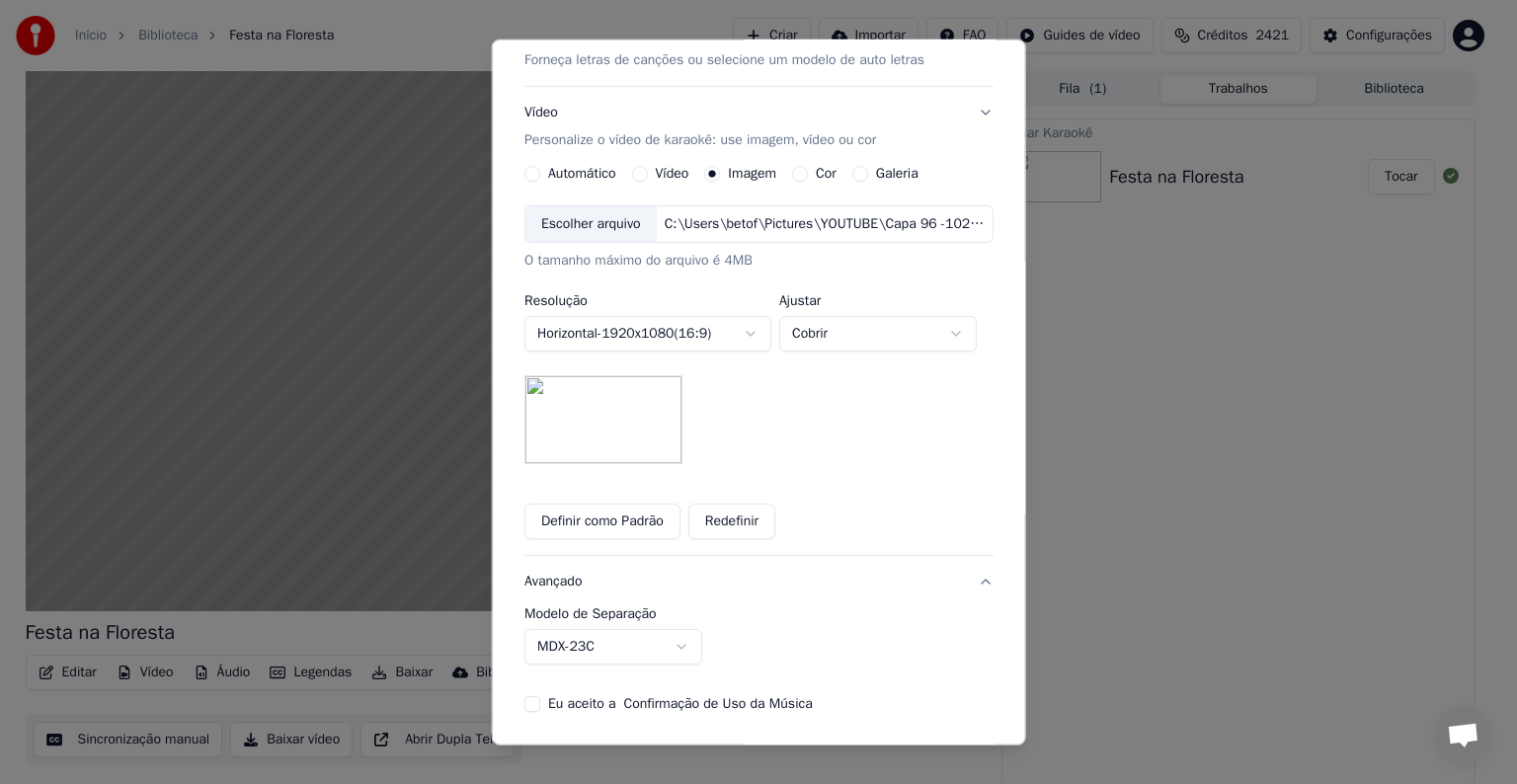 scroll, scrollTop: 0, scrollLeft: 0, axis: both 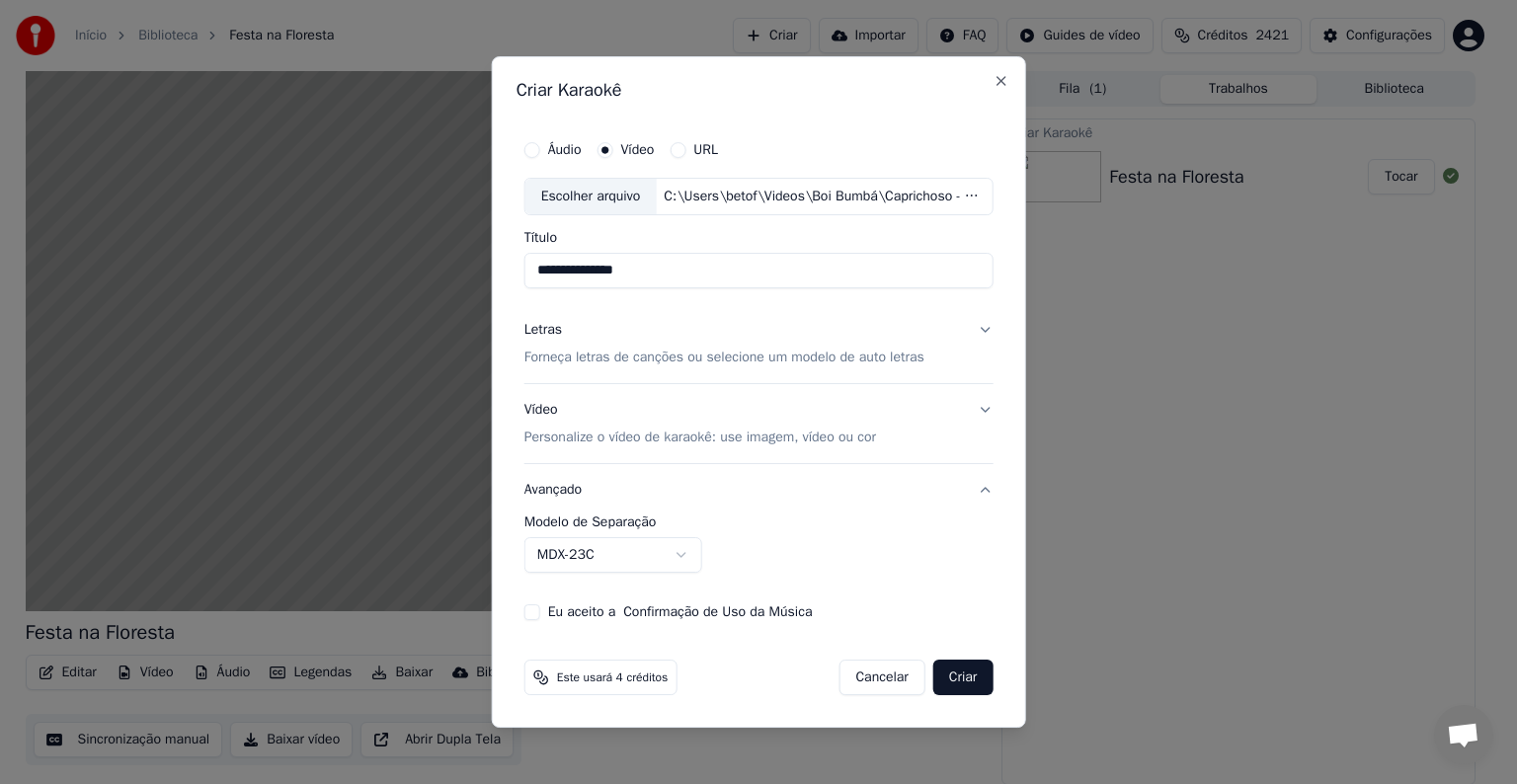 click on "MDX-23C" at bounding box center (613, 555) 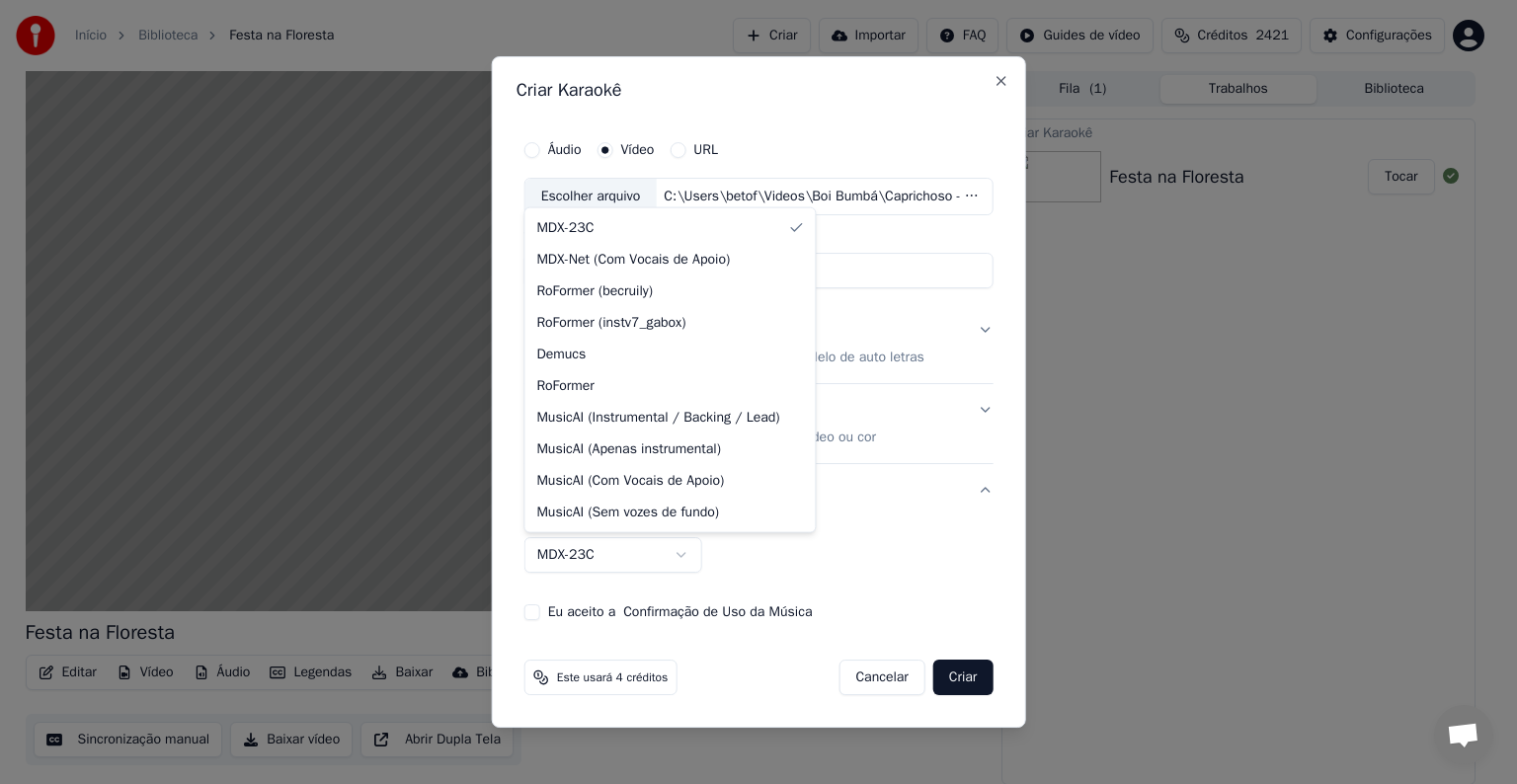 select on "**********" 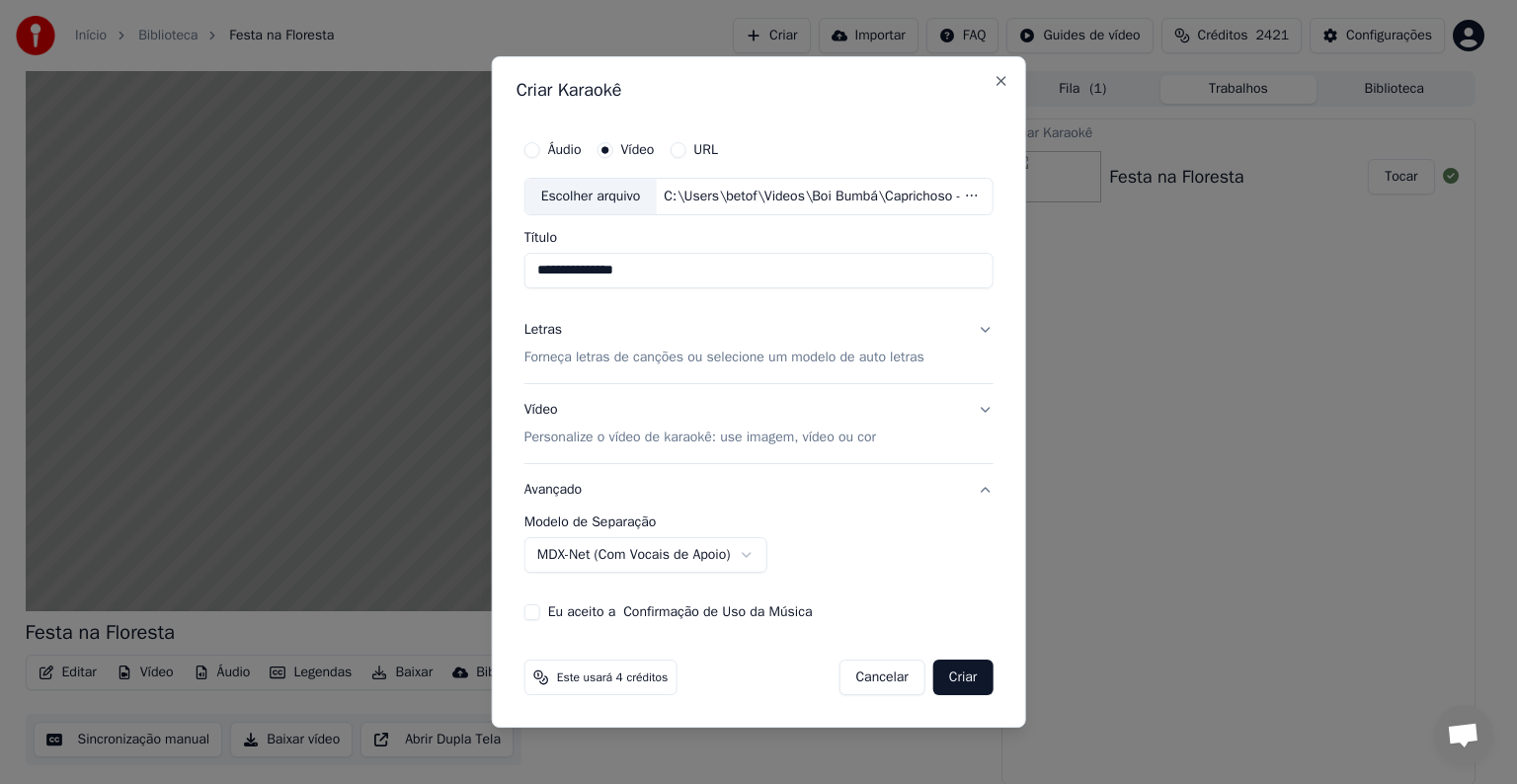 click on "Eu aceito a   Confirmação de Uso da Música" at bounding box center [532, 612] 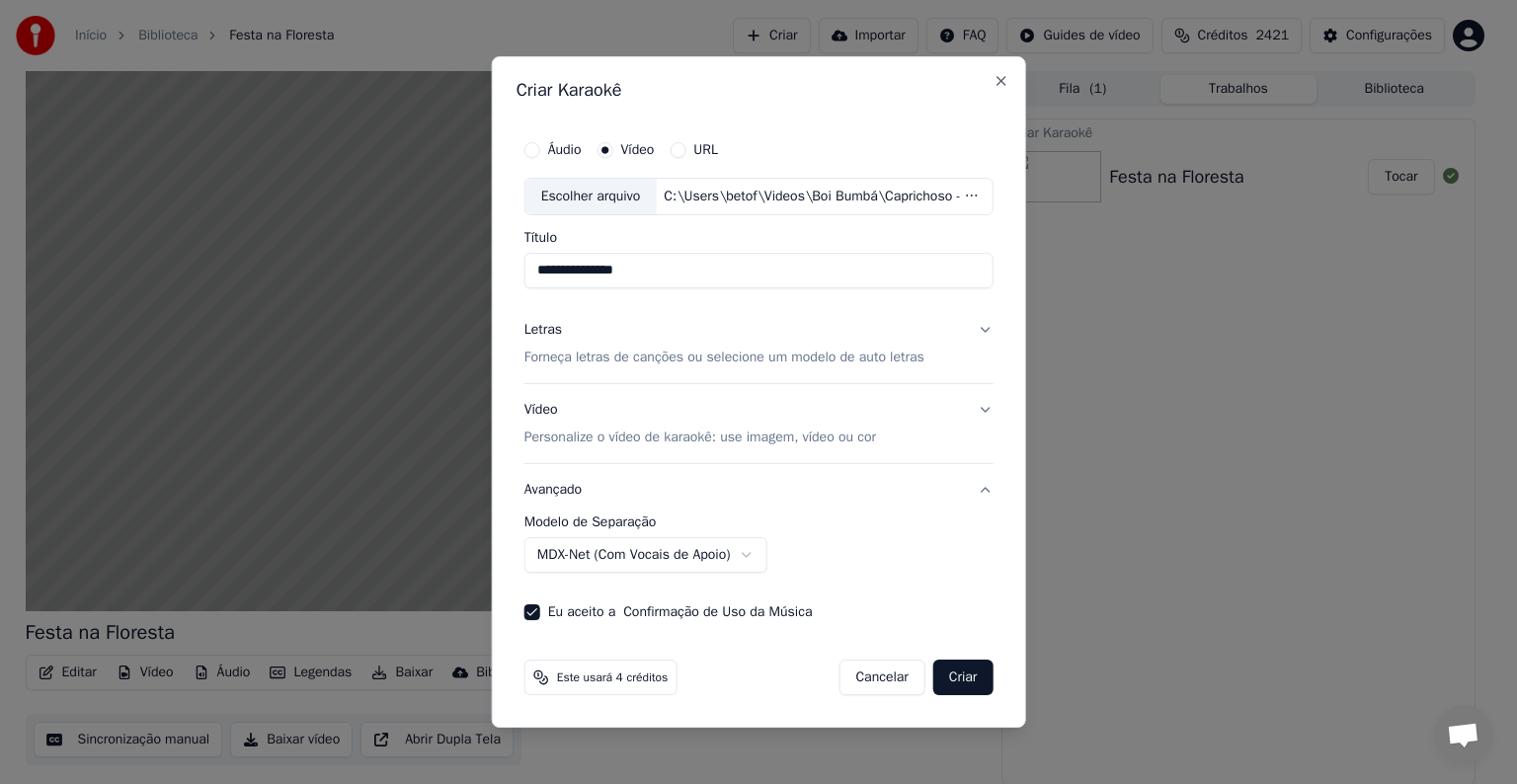 click on "Criar" at bounding box center [963, 677] 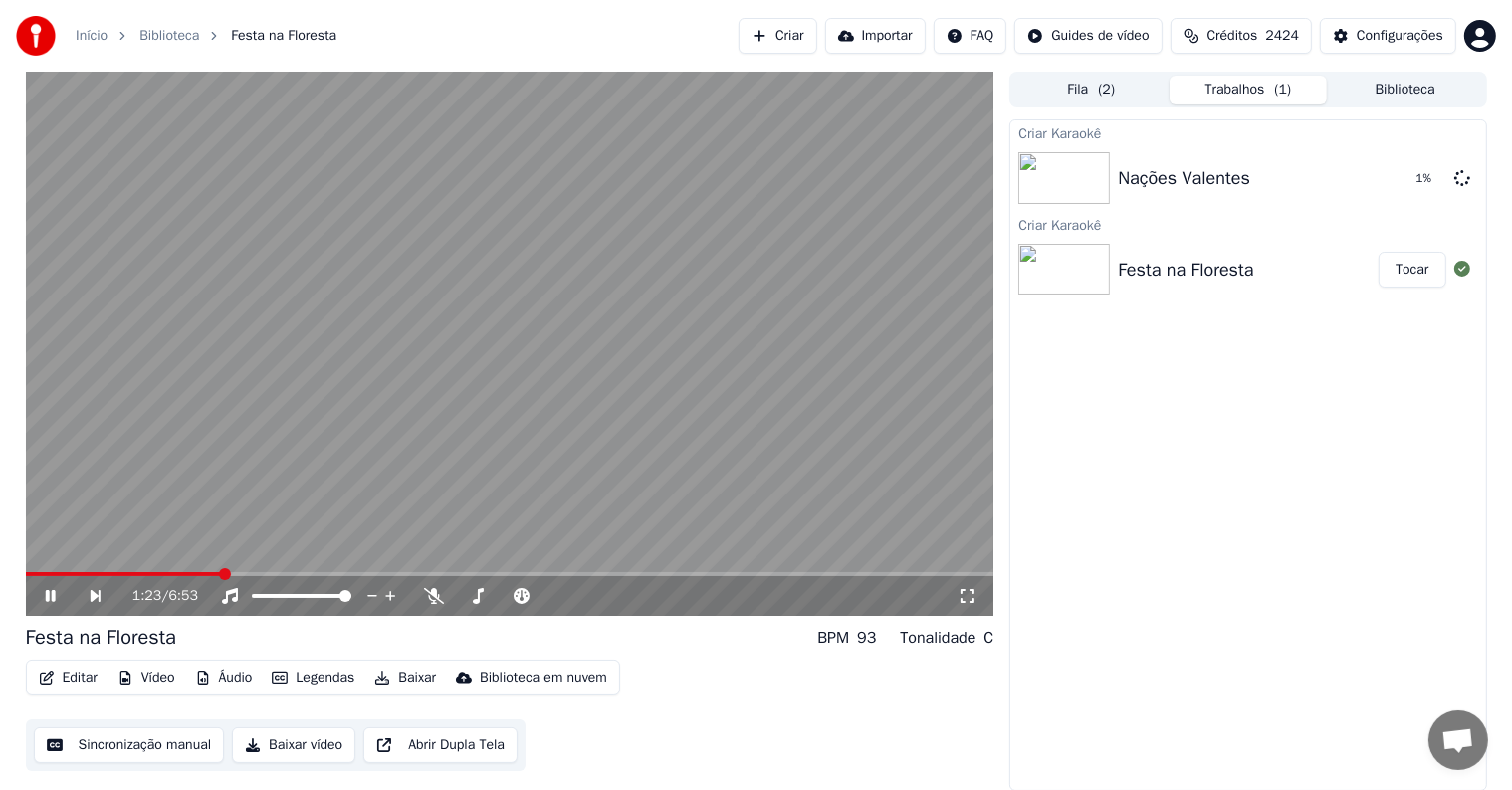 click at bounding box center [510, 343] 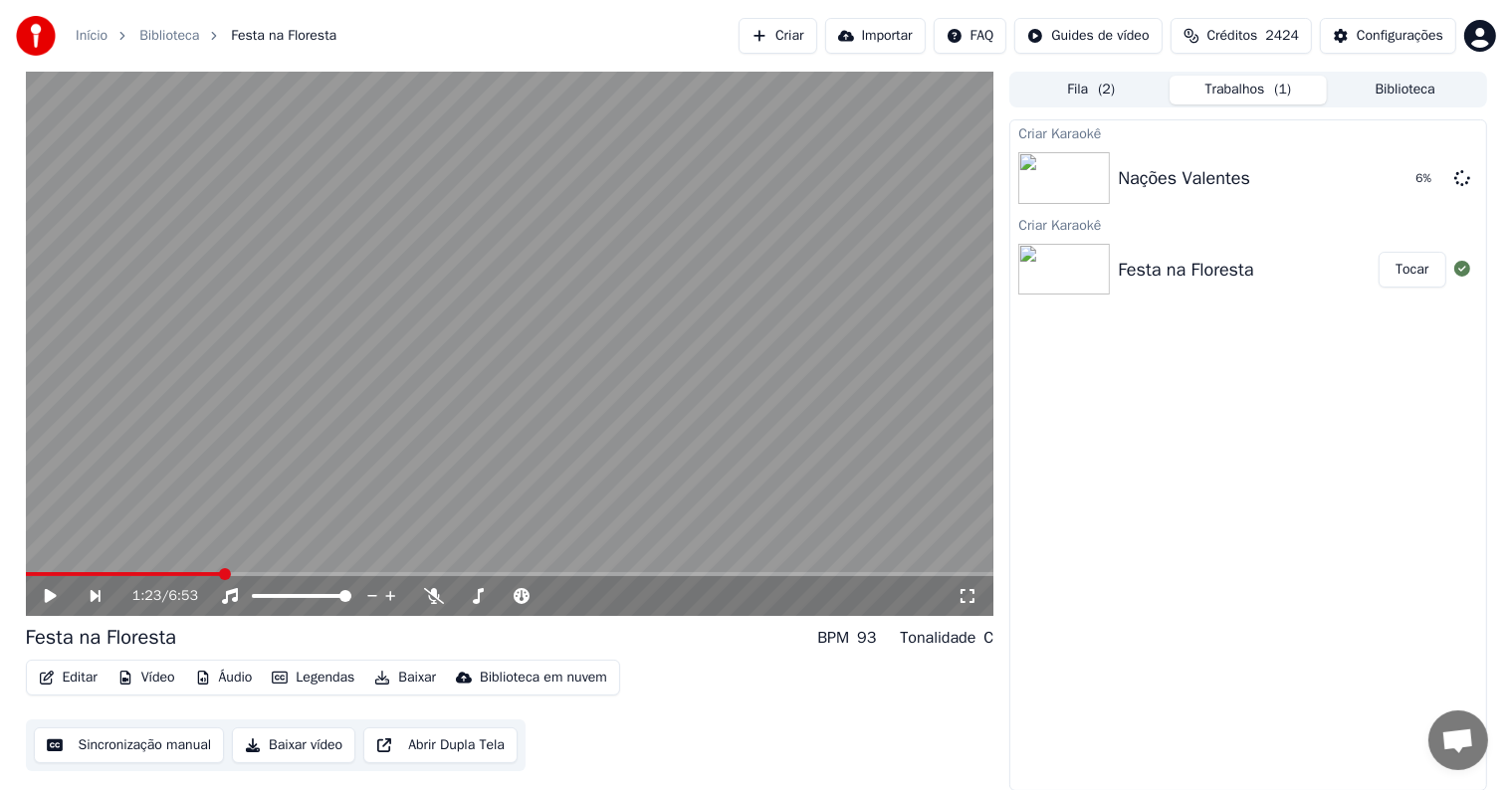 click on "Criar" at bounding box center [777, 36] 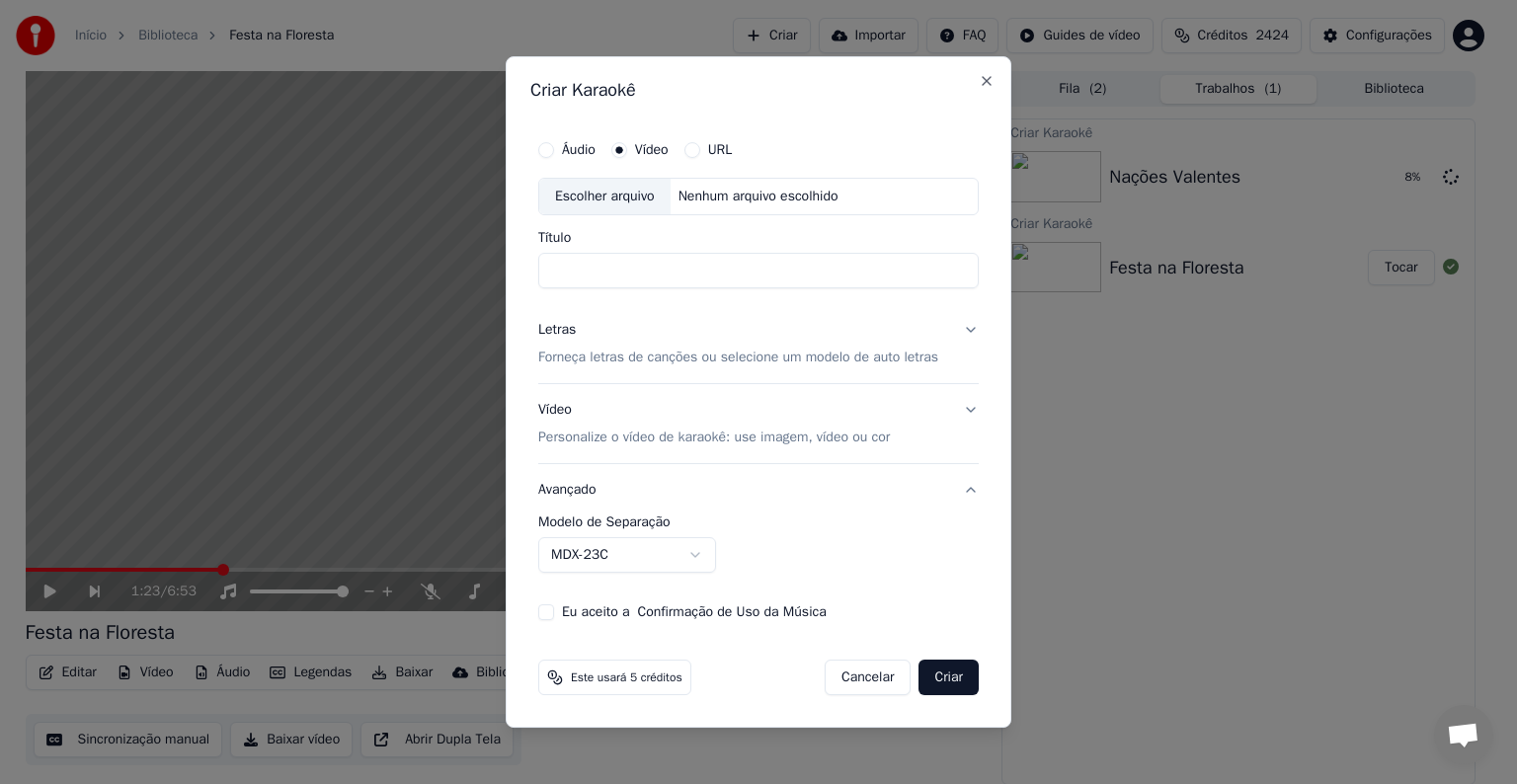 click on "Escolher arquivo Nenhum arquivo escolhido" at bounding box center [758, 196] 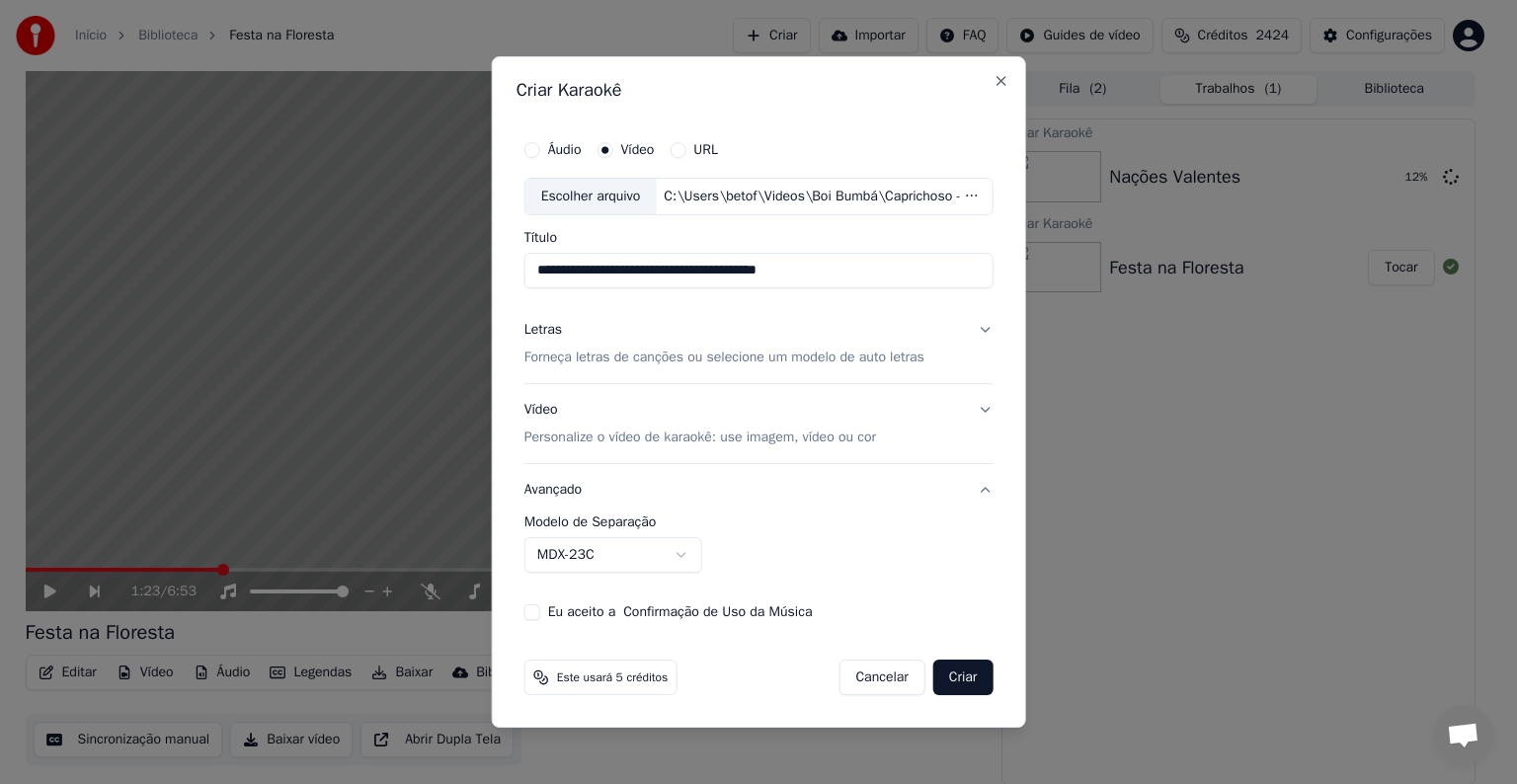 click on "**********" at bounding box center [758, 271] 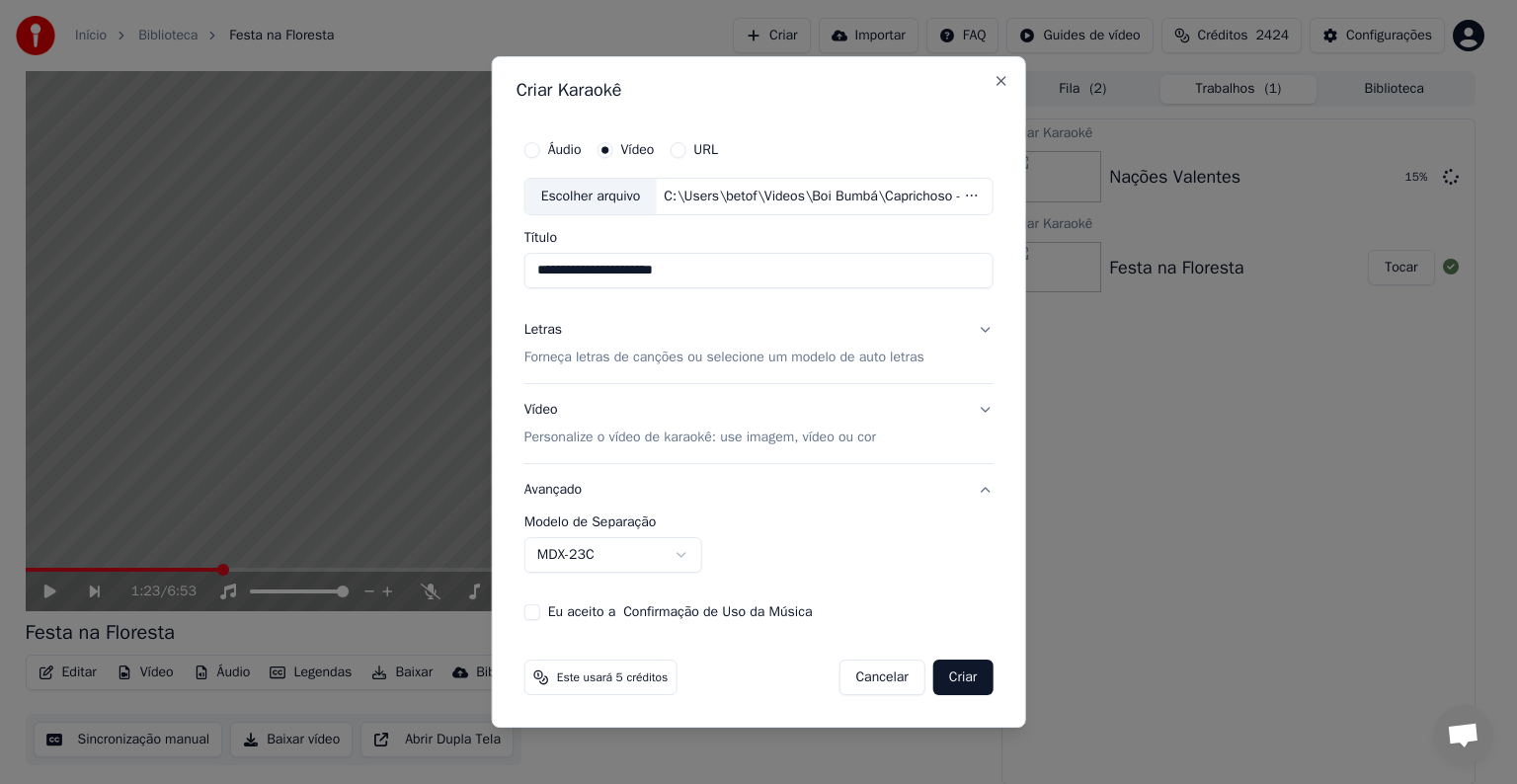 type on "**********" 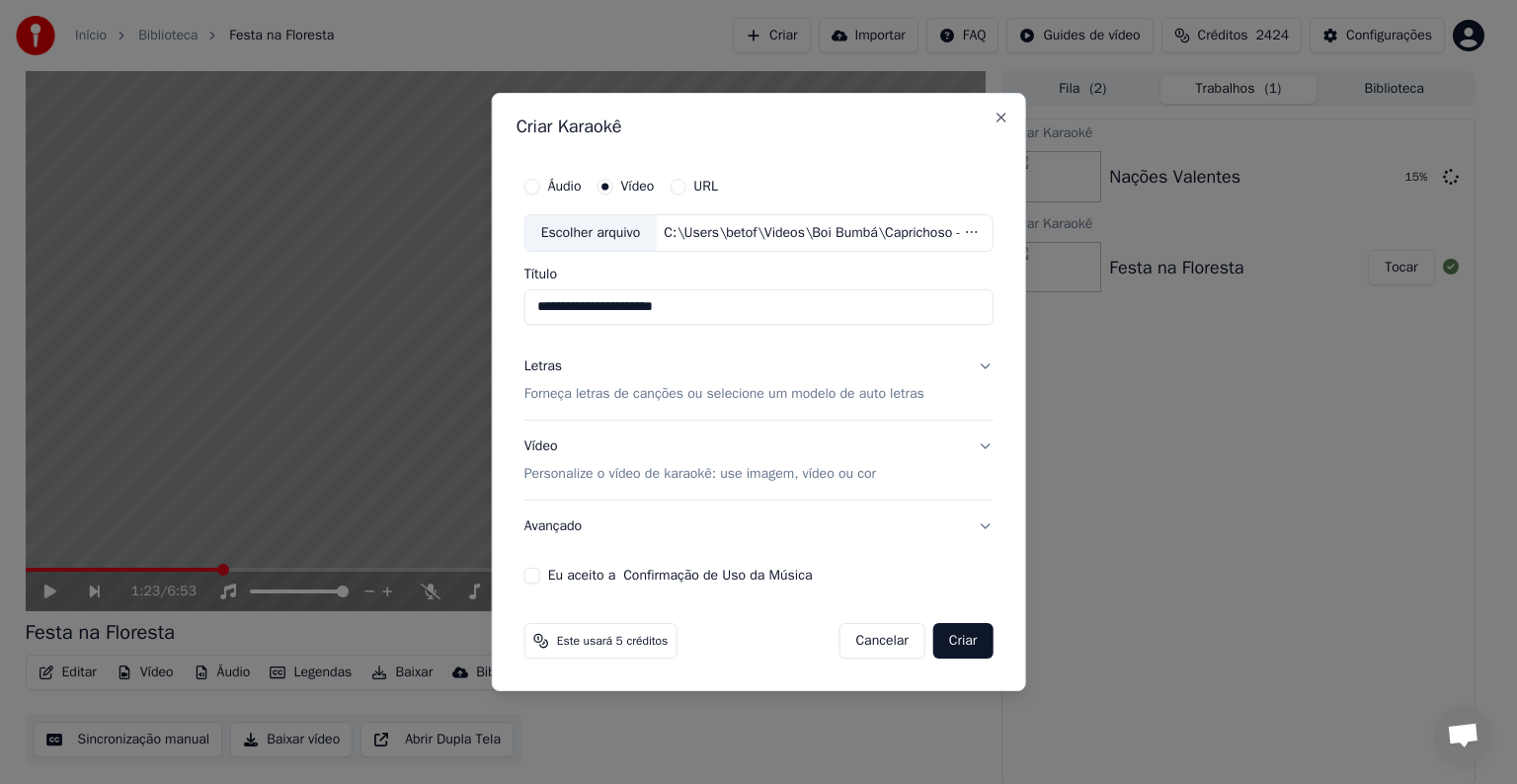 click on "Avançado" at bounding box center (758, 526) 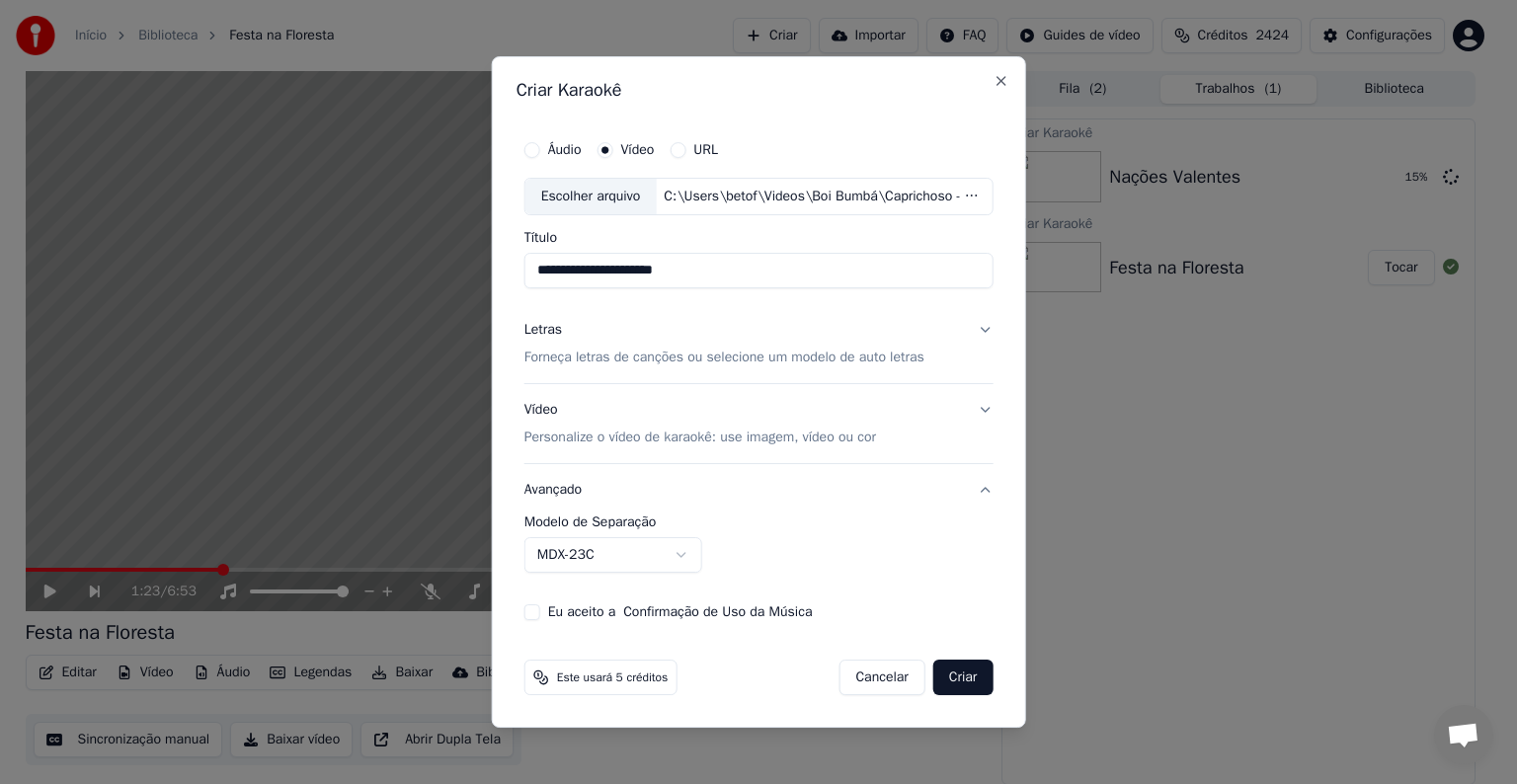 click on "MDX-23C" at bounding box center (613, 555) 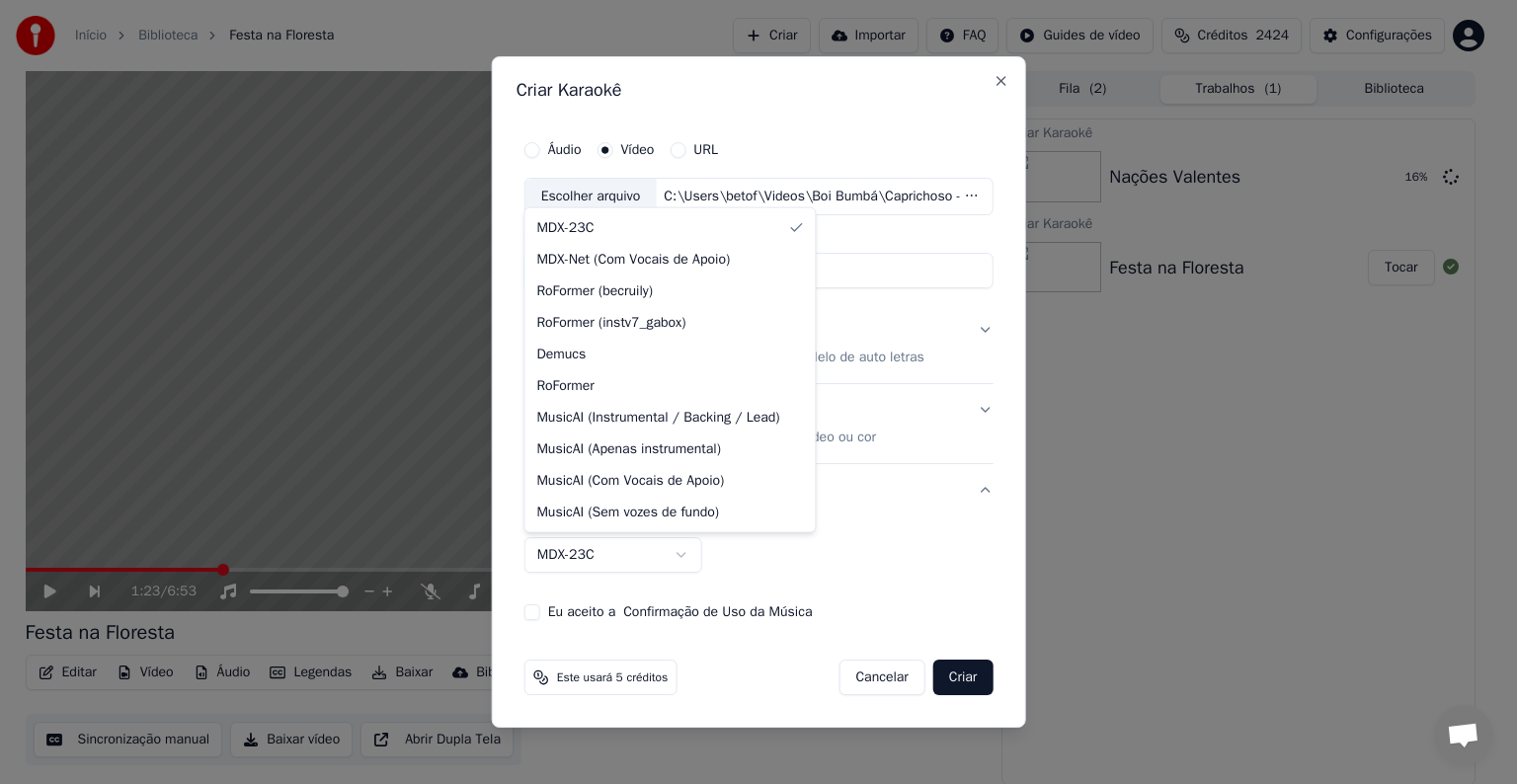 select on "**********" 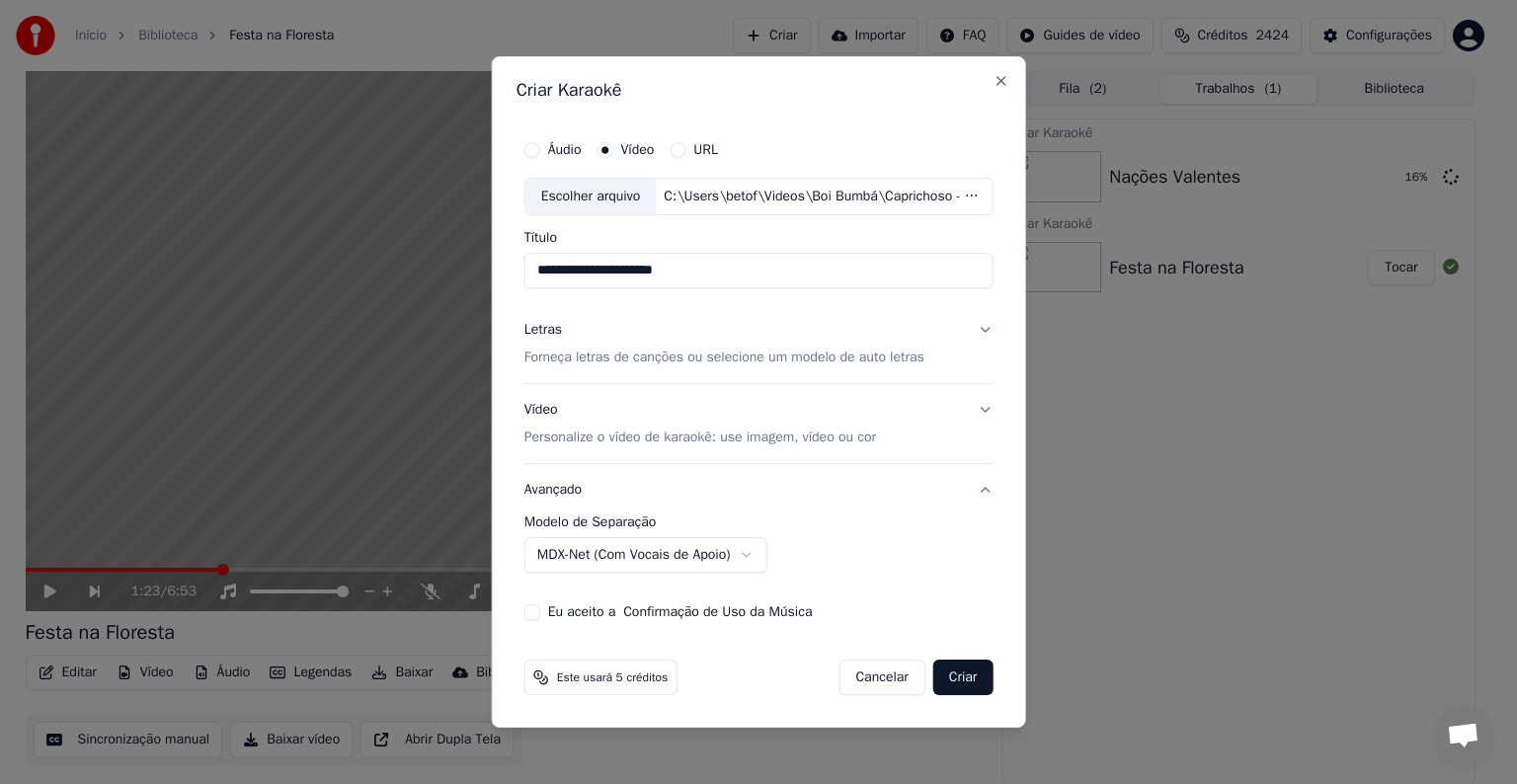 click on "Eu aceito a   Confirmação de Uso da Música" at bounding box center [680, 612] 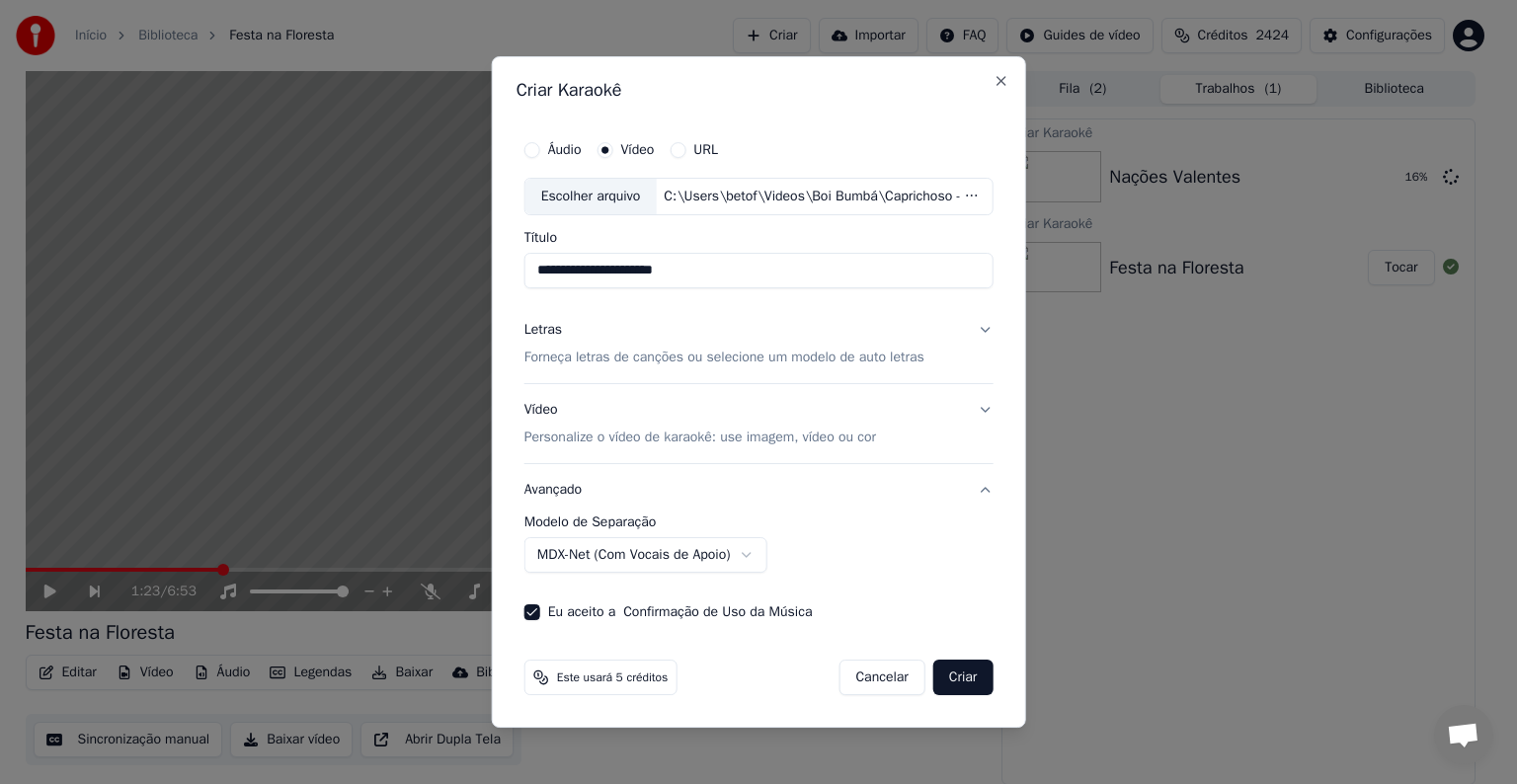 click on "Personalize o vídeo de karaokê: use imagem, vídeo ou cor" at bounding box center [700, 437] 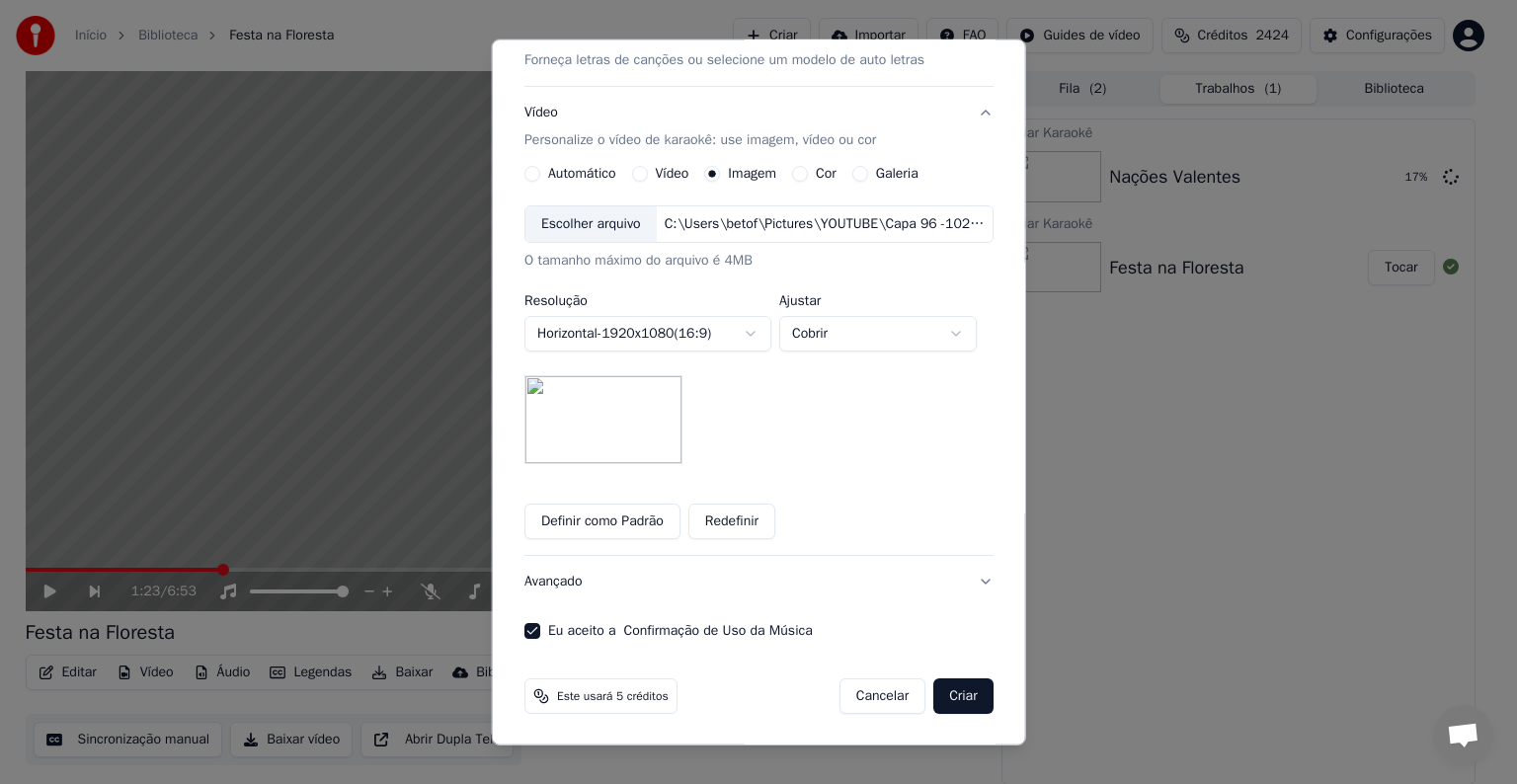 scroll, scrollTop: 0, scrollLeft: 0, axis: both 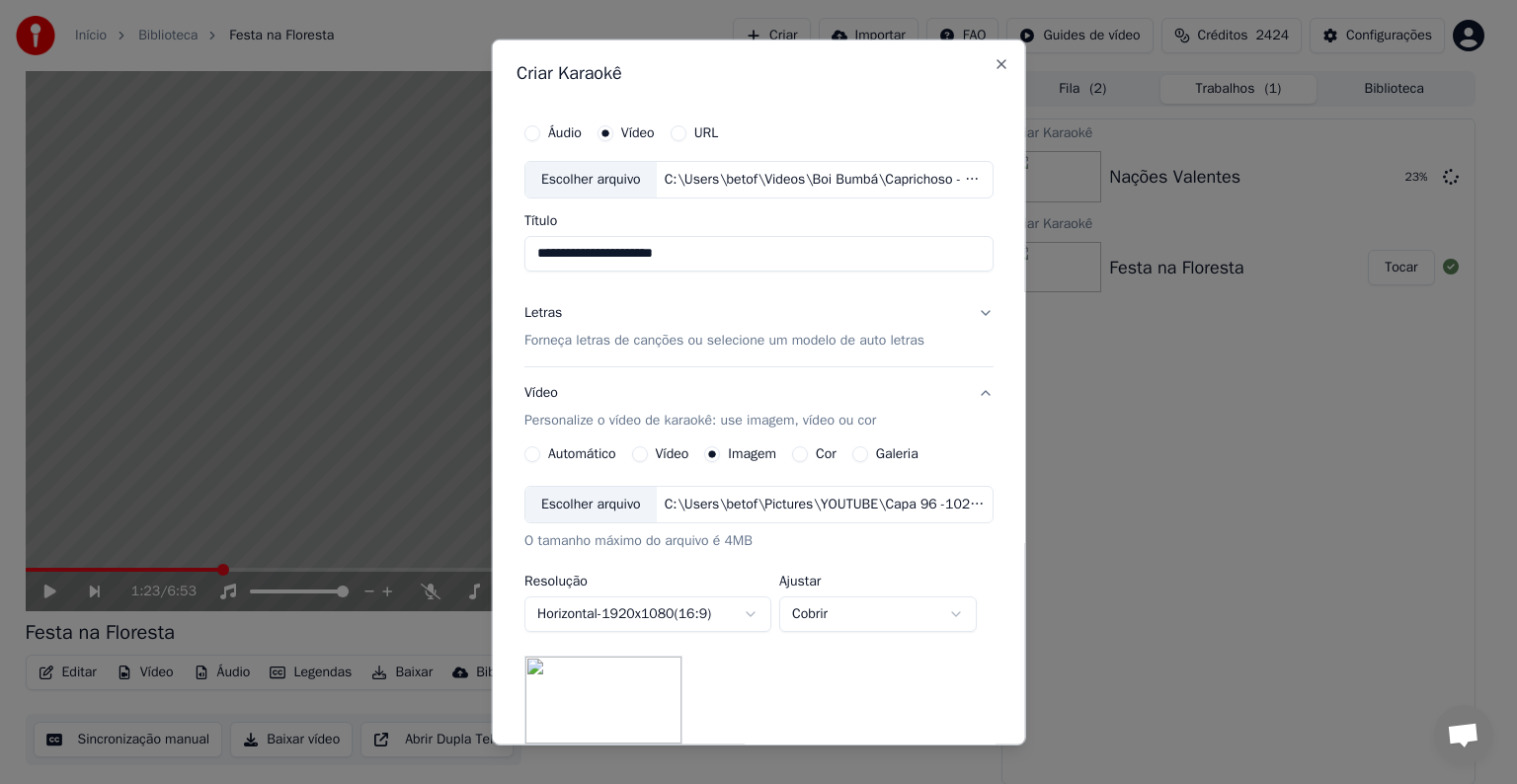 click on "**********" at bounding box center (758, 254) 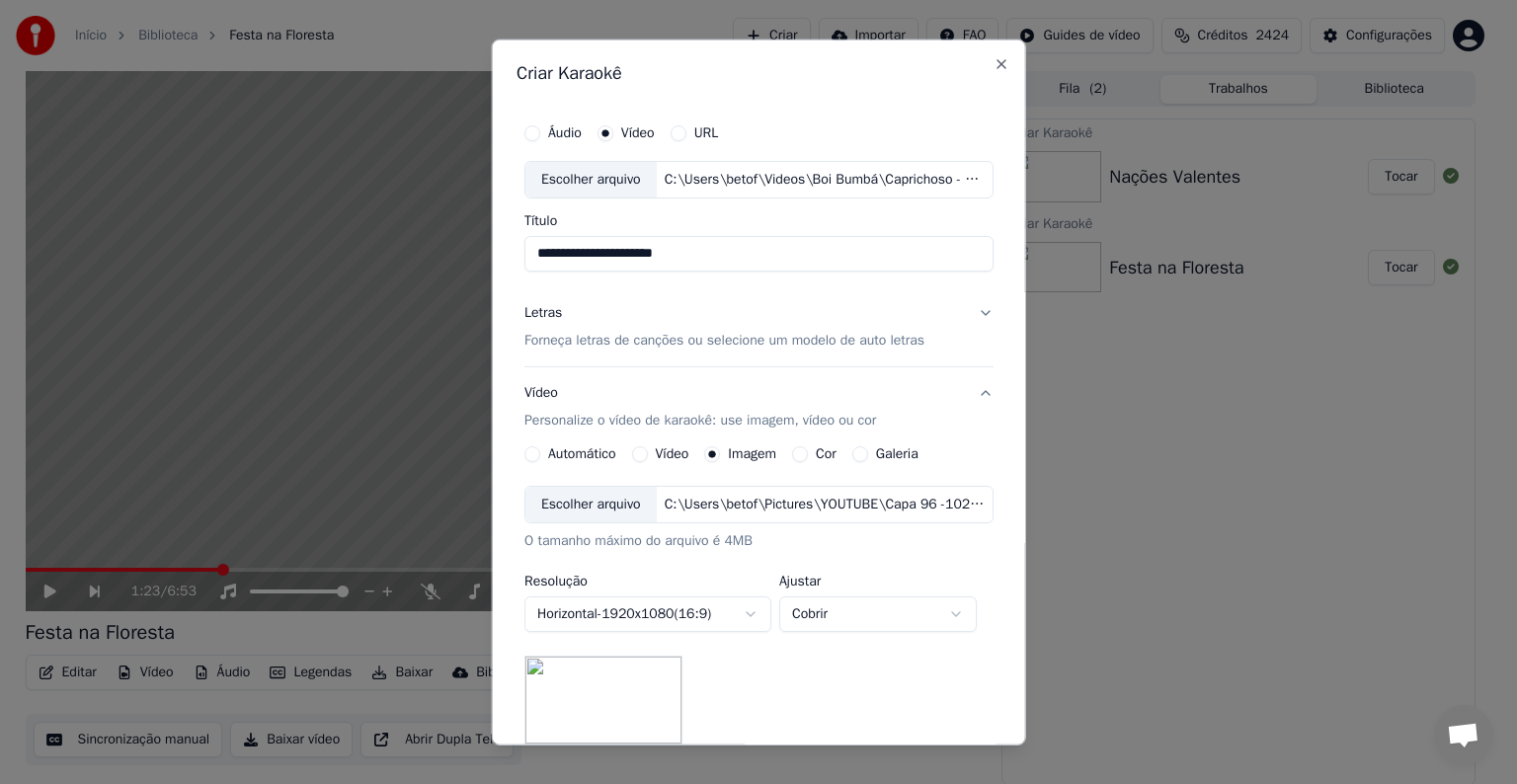 click on "Forneça letras de canções ou selecione um modelo de auto letras" at bounding box center (724, 341) 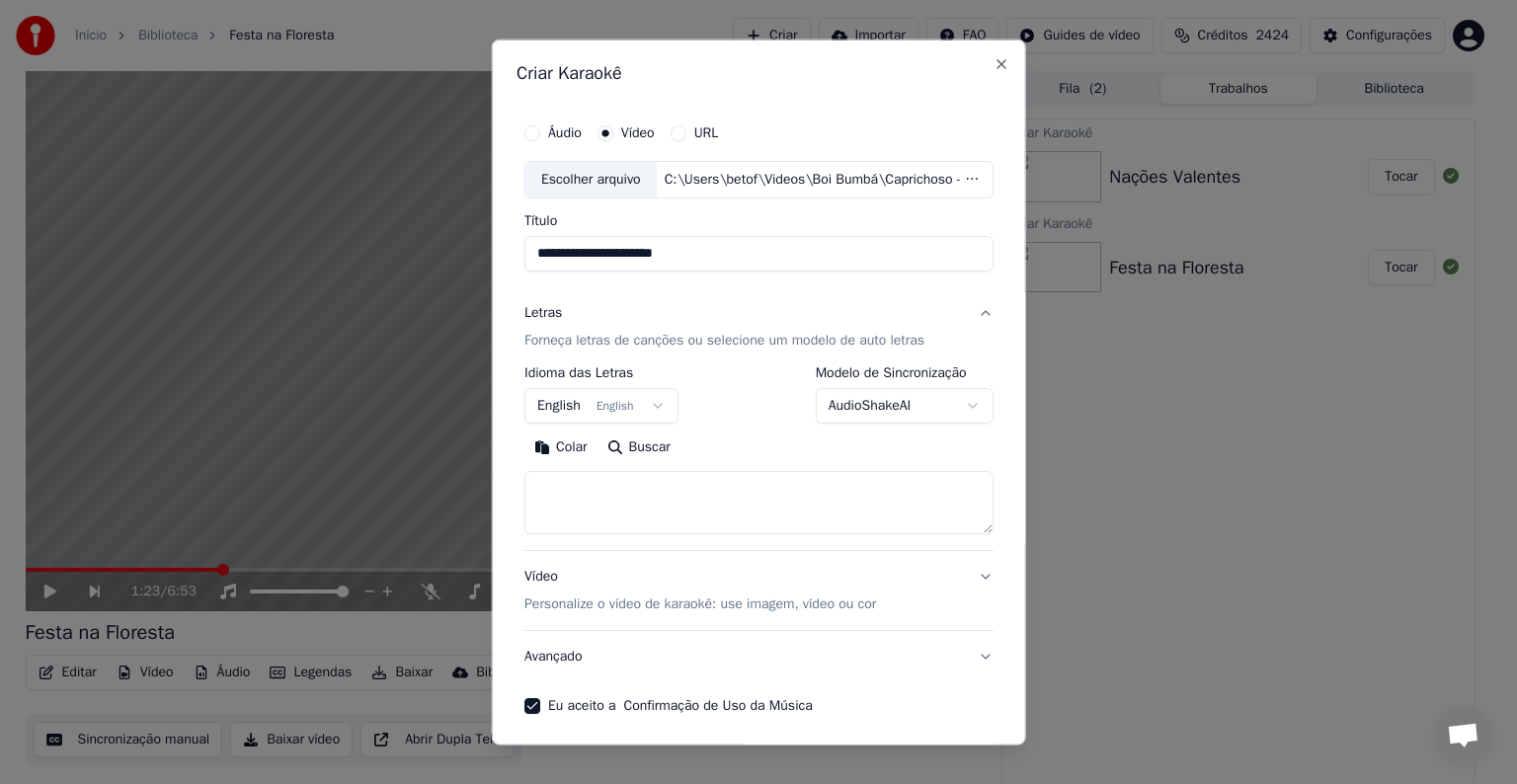 click on "English English" at bounding box center [601, 406] 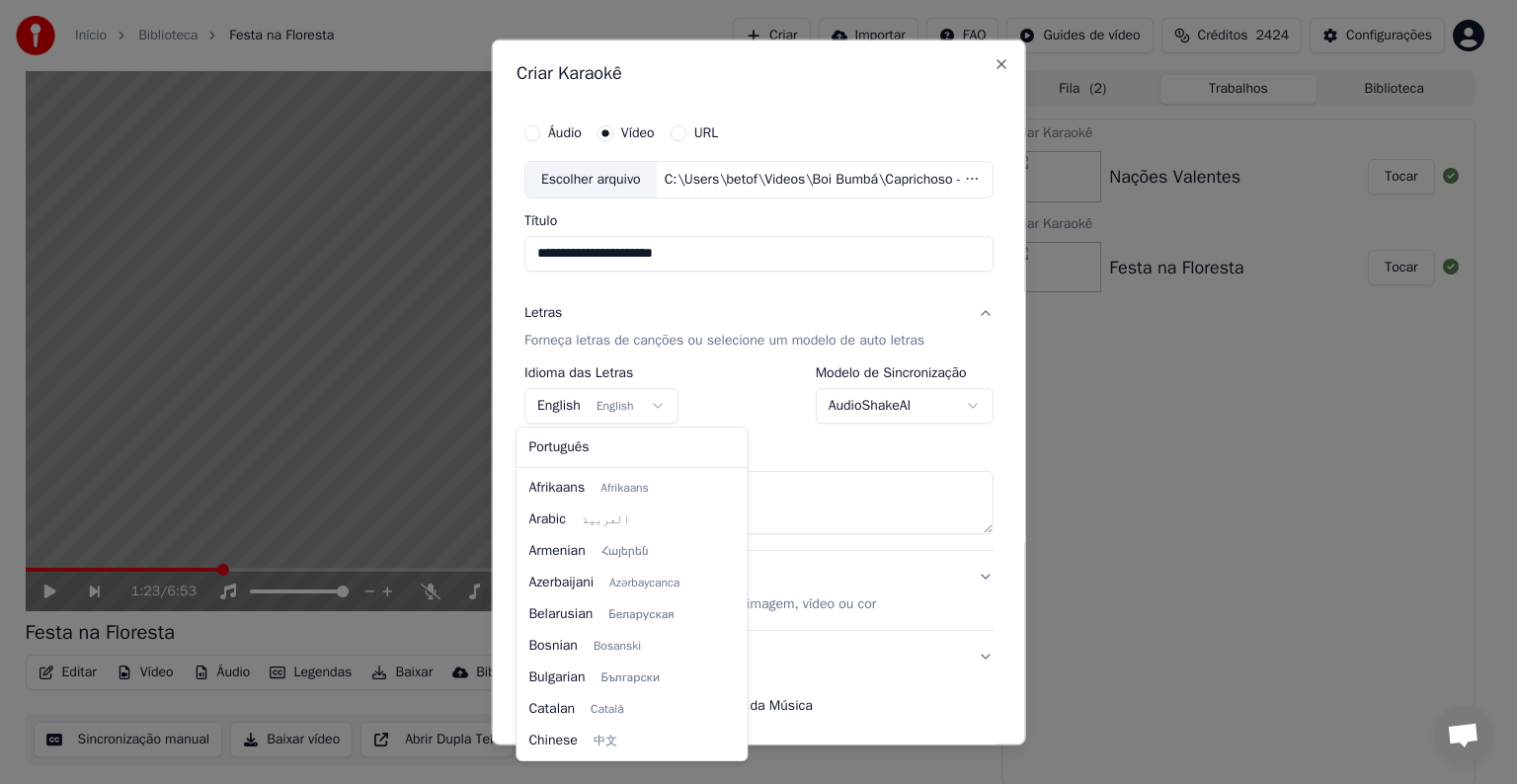 scroll, scrollTop: 158, scrollLeft: 0, axis: vertical 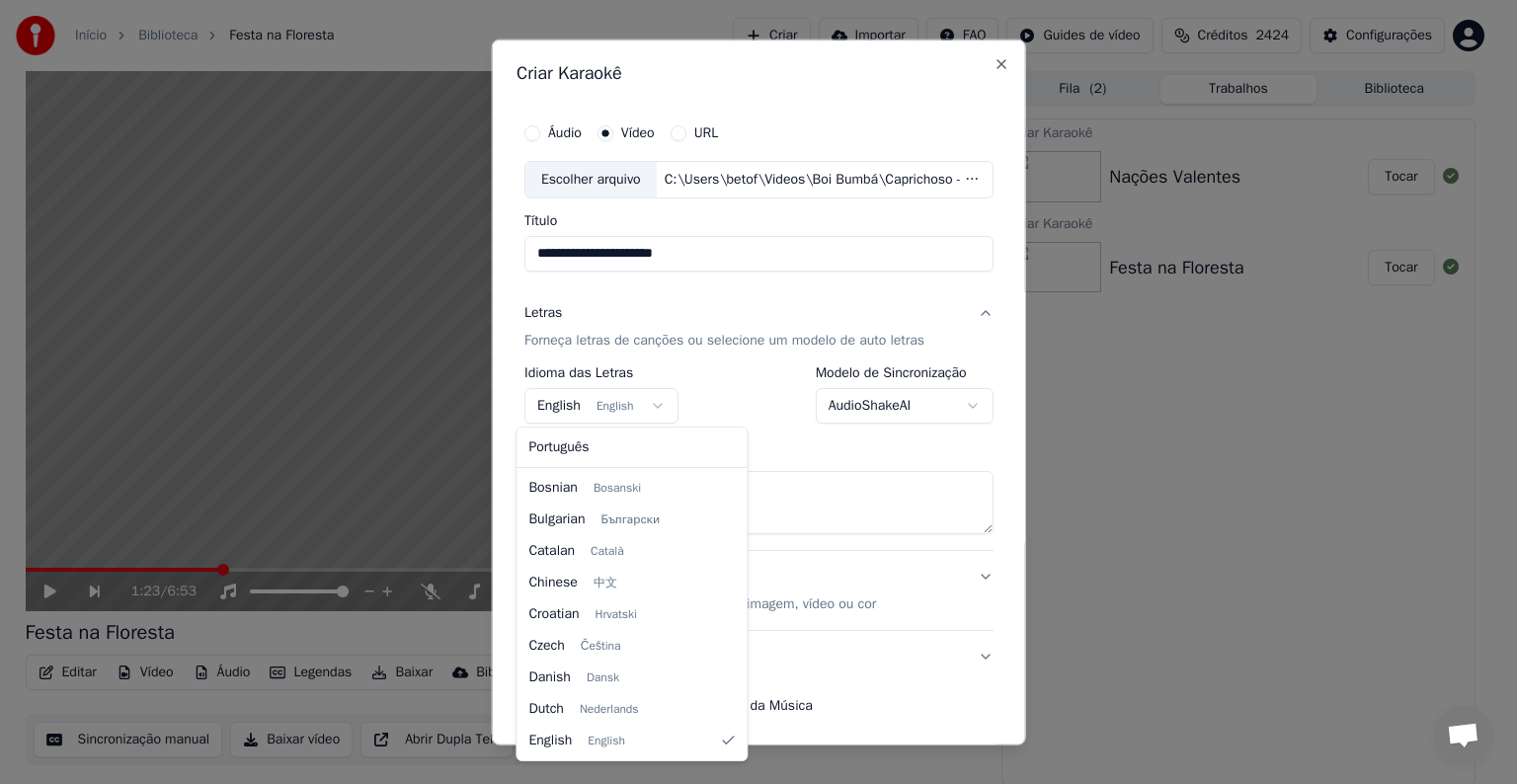 select on "**" 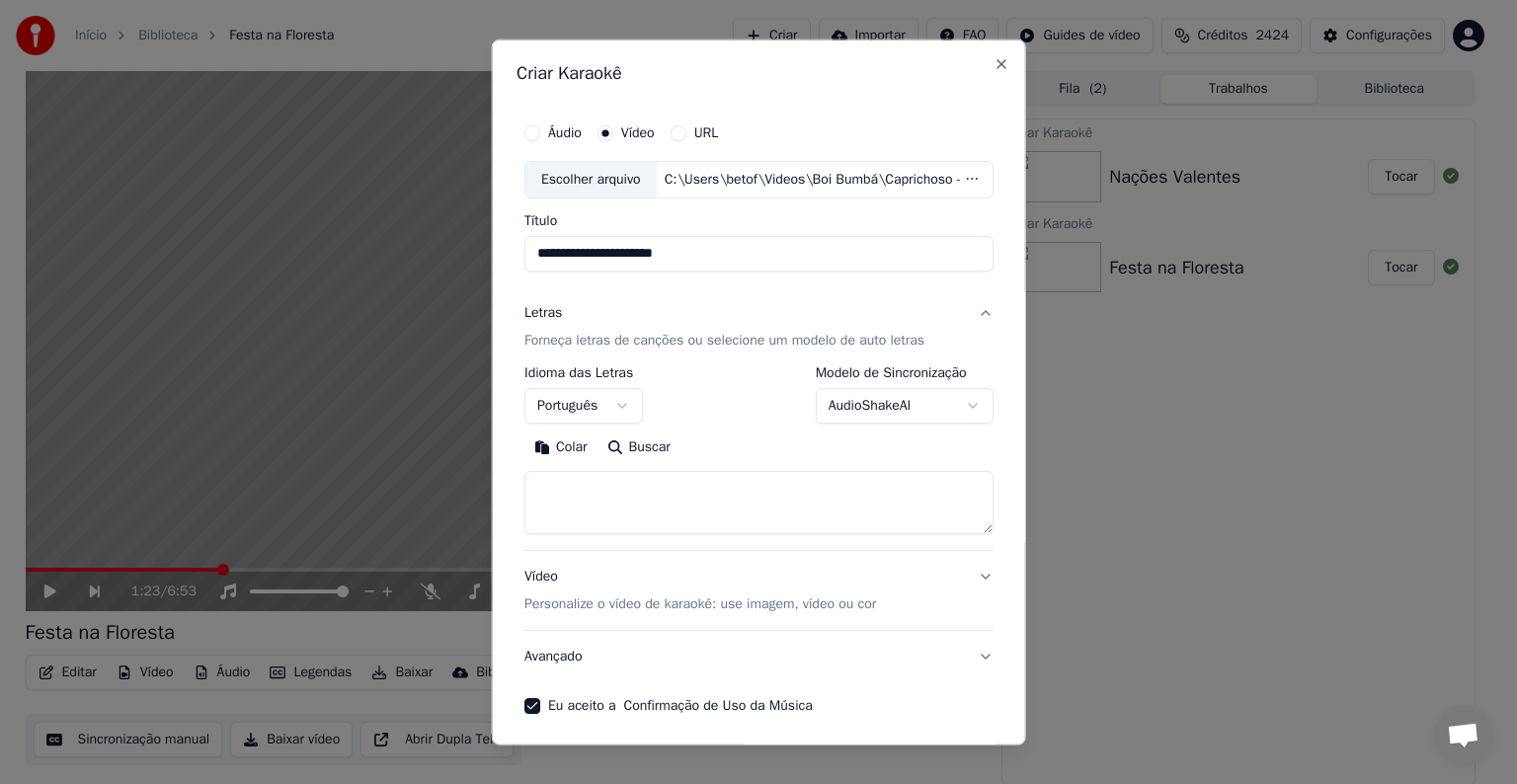 click on "Colar" at bounding box center [561, 447] 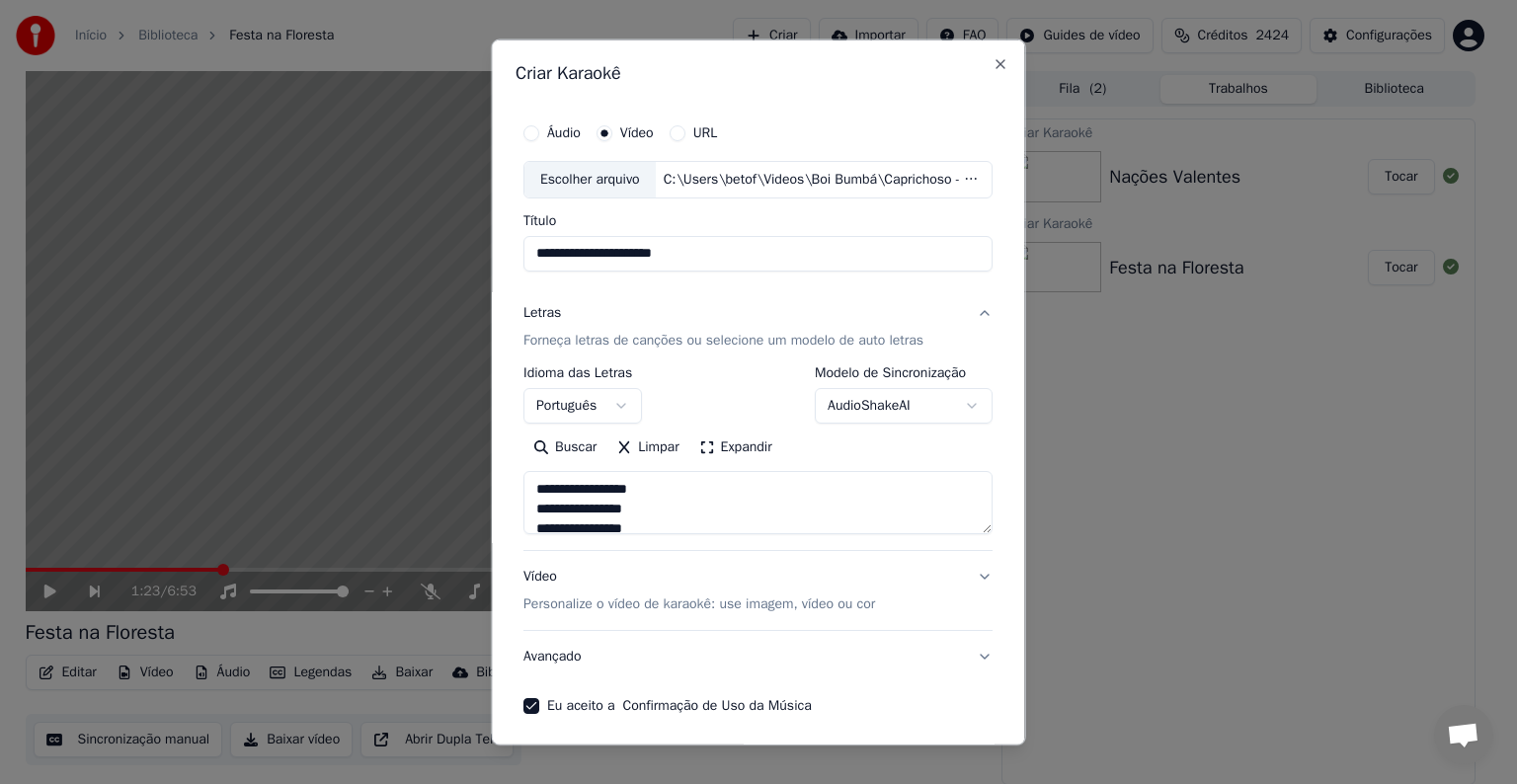 type on "**********" 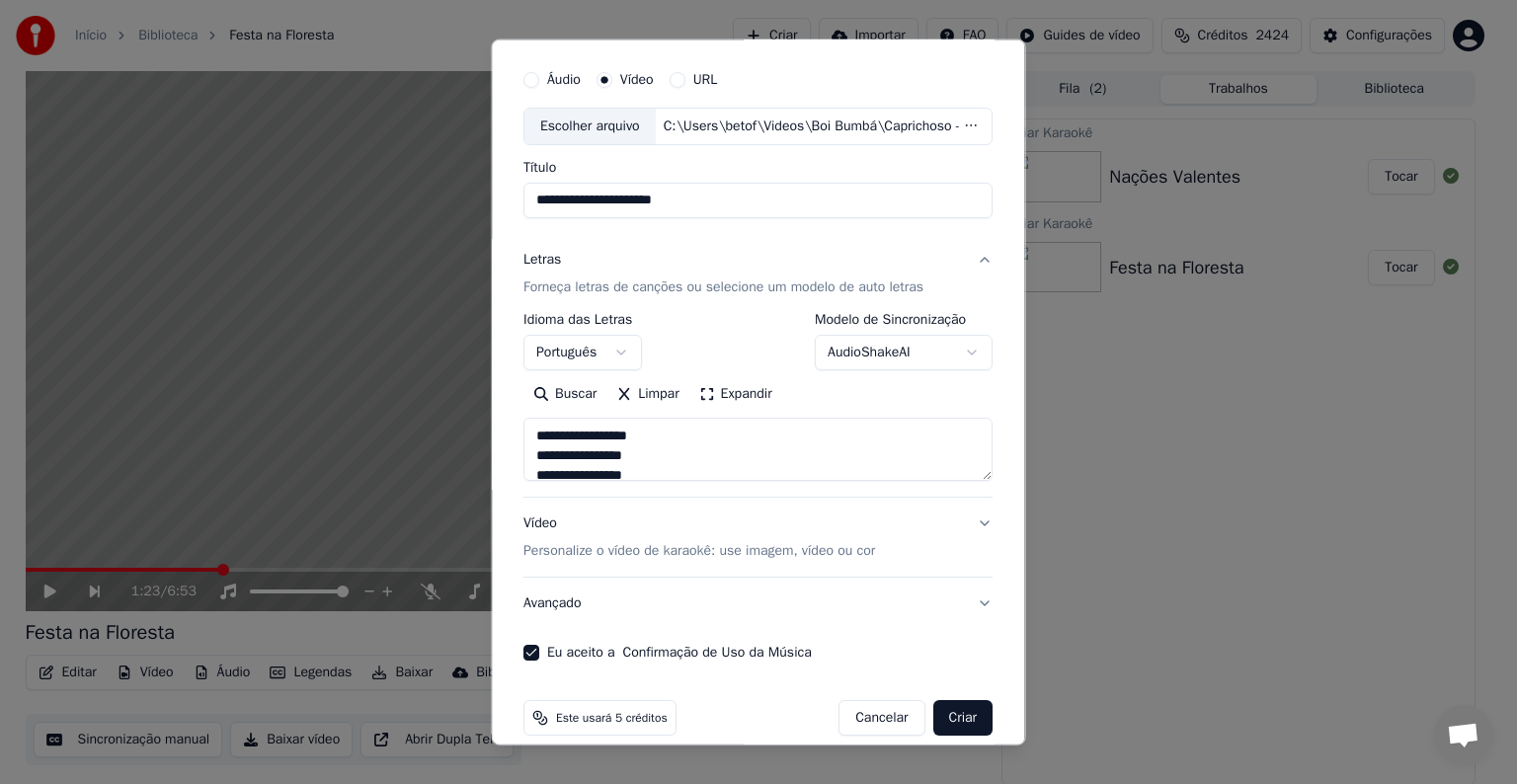 scroll, scrollTop: 75, scrollLeft: 0, axis: vertical 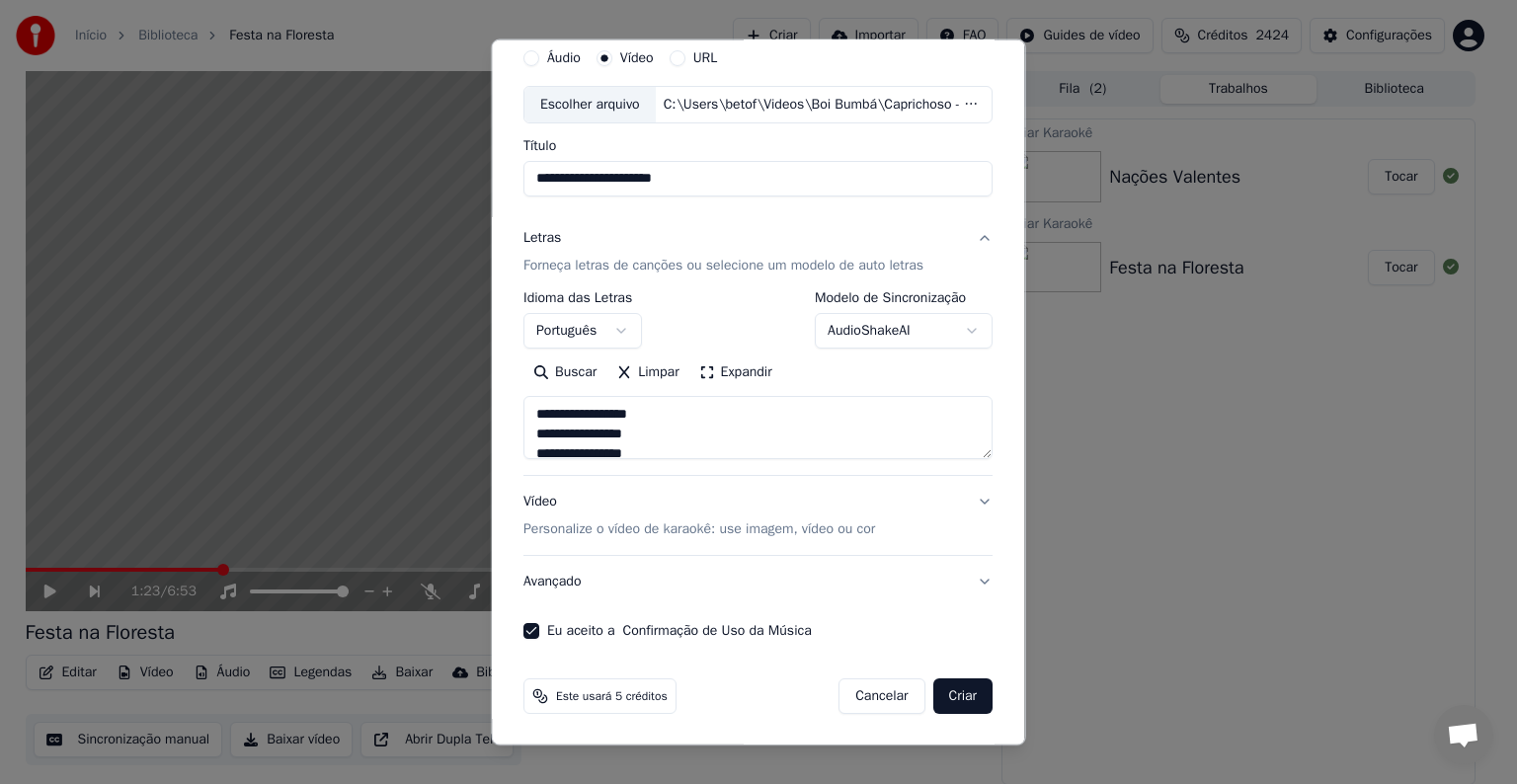 click on "Criar" at bounding box center (963, 696) 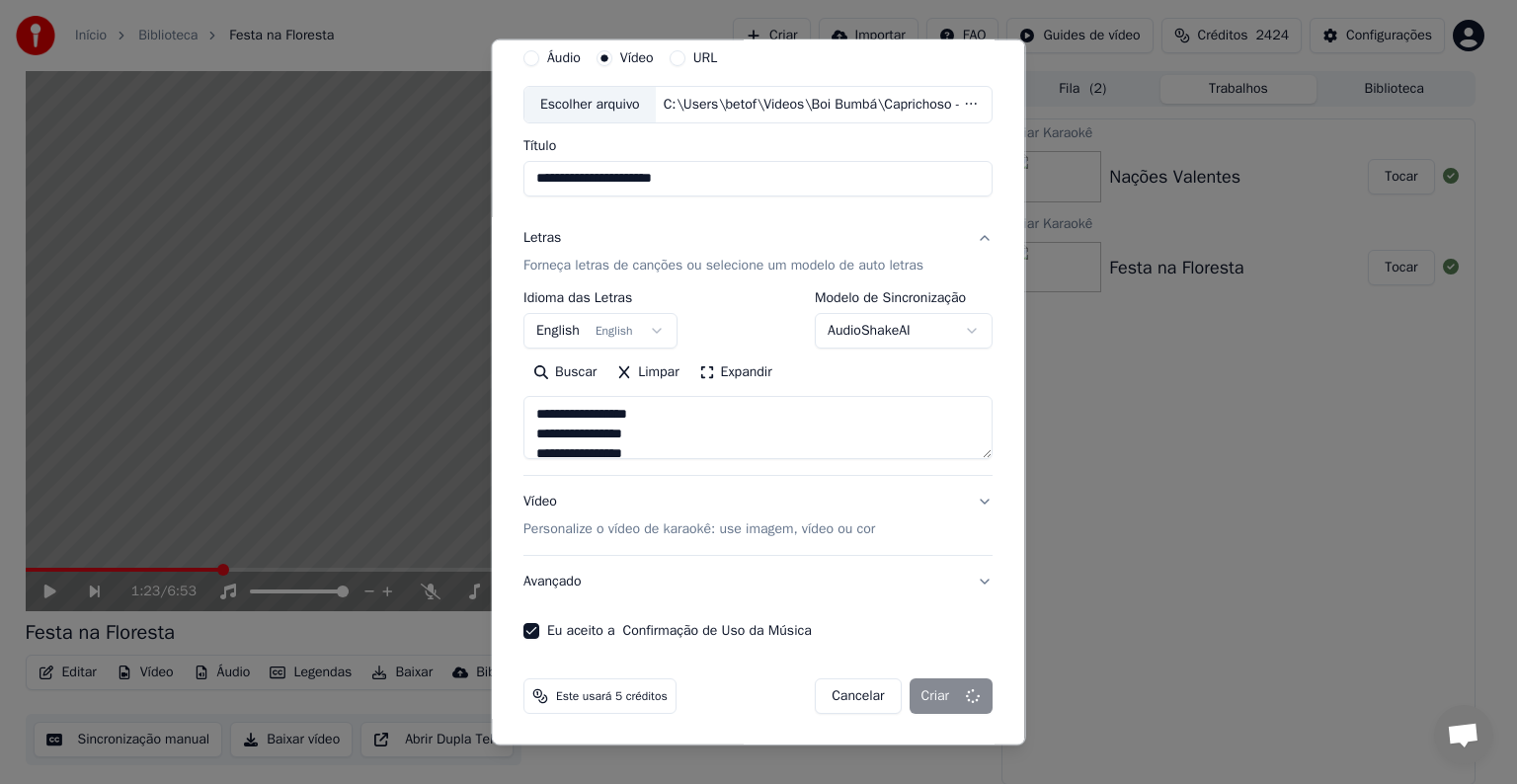 type on "**********" 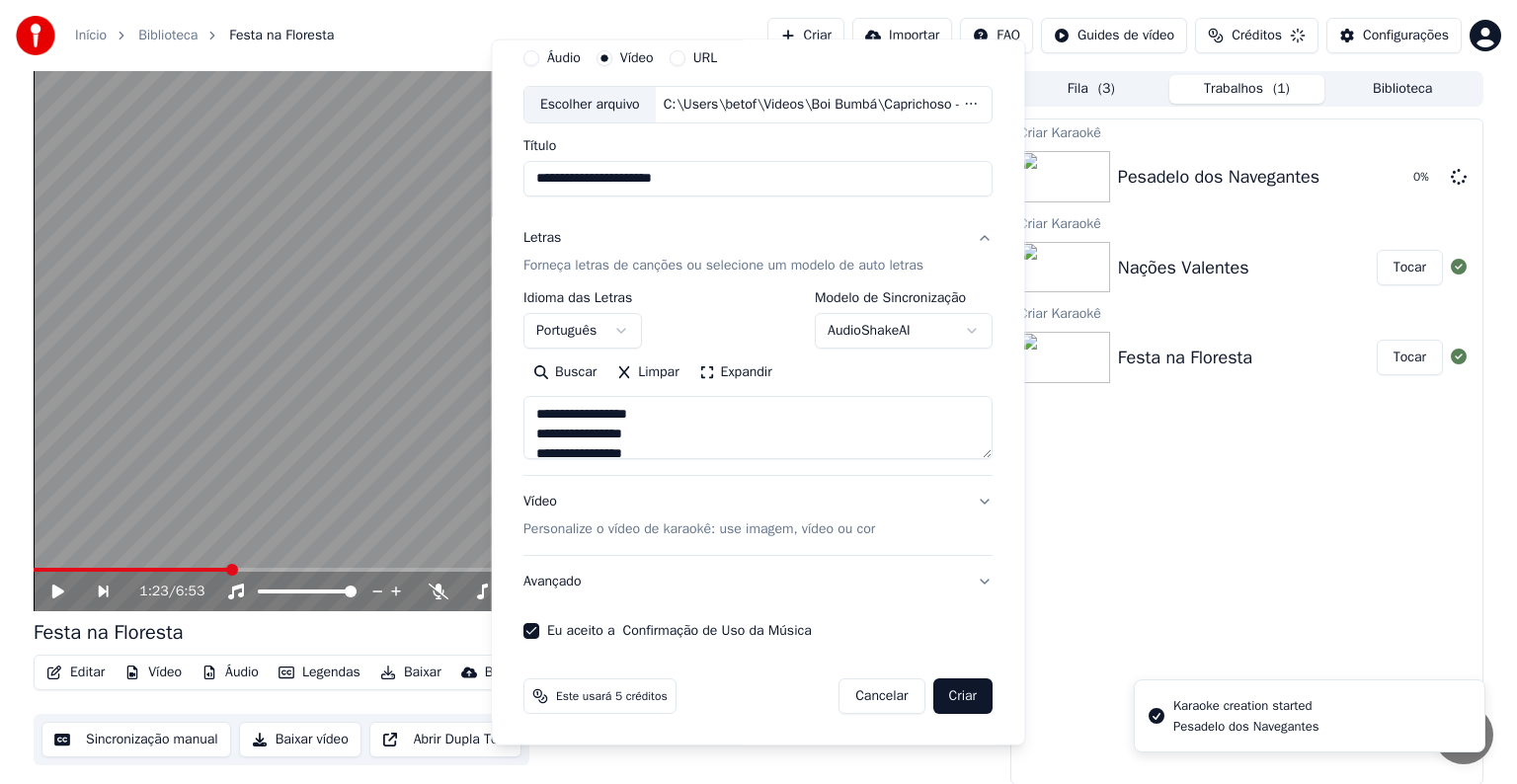 type on "**********" 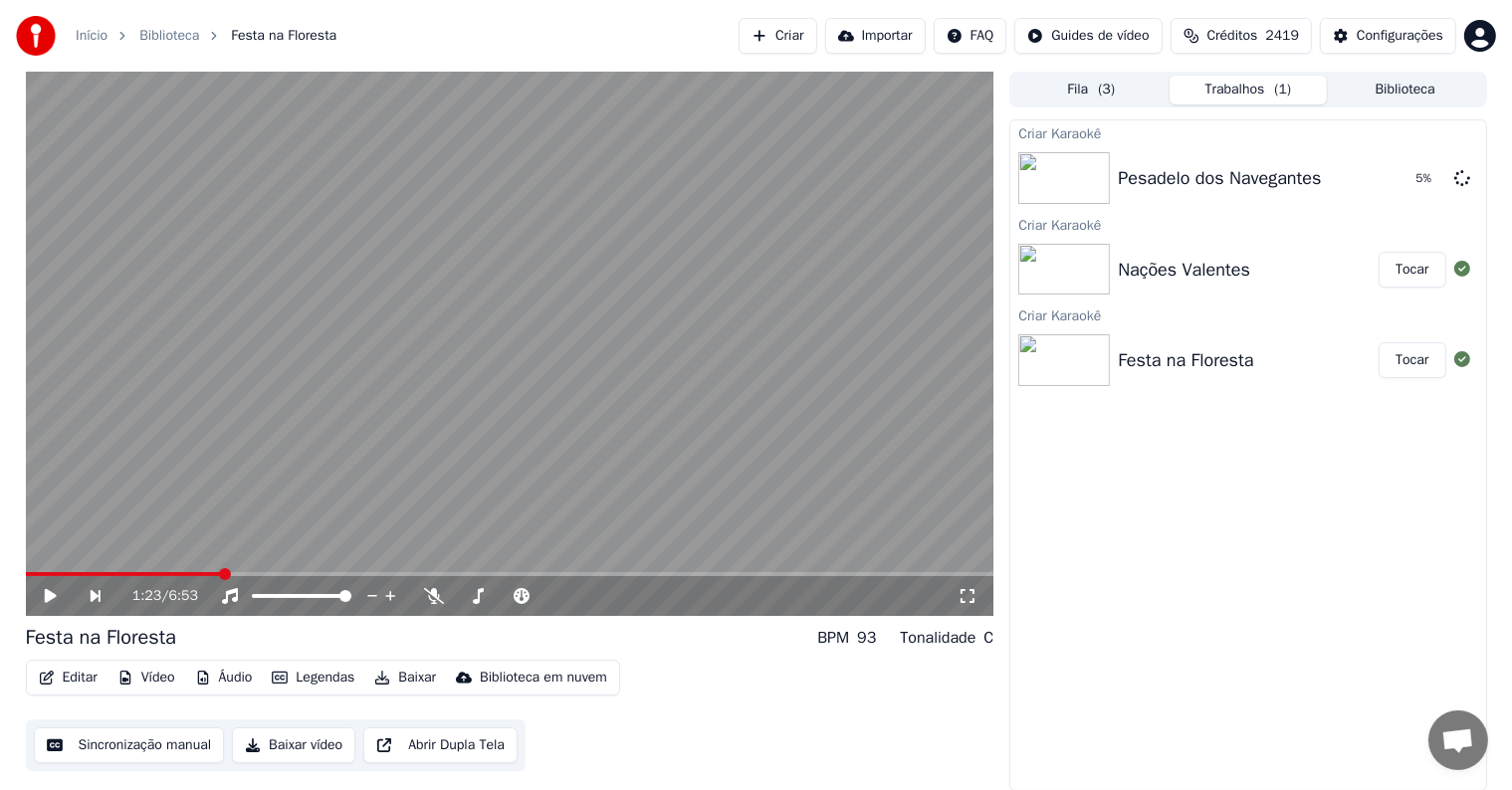 click on "Criar" at bounding box center [777, 36] 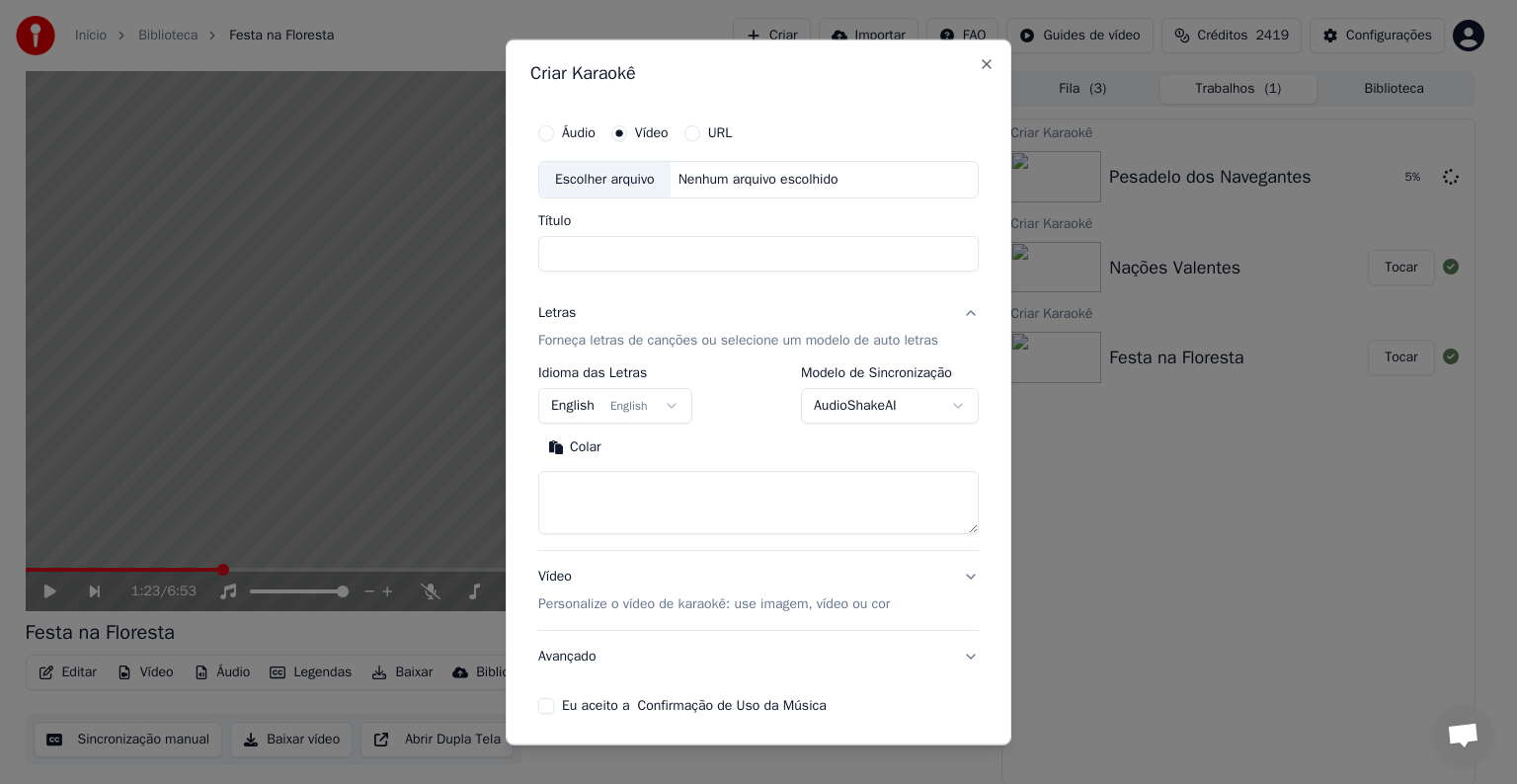click on "Escolher arquivo" at bounding box center [604, 180] 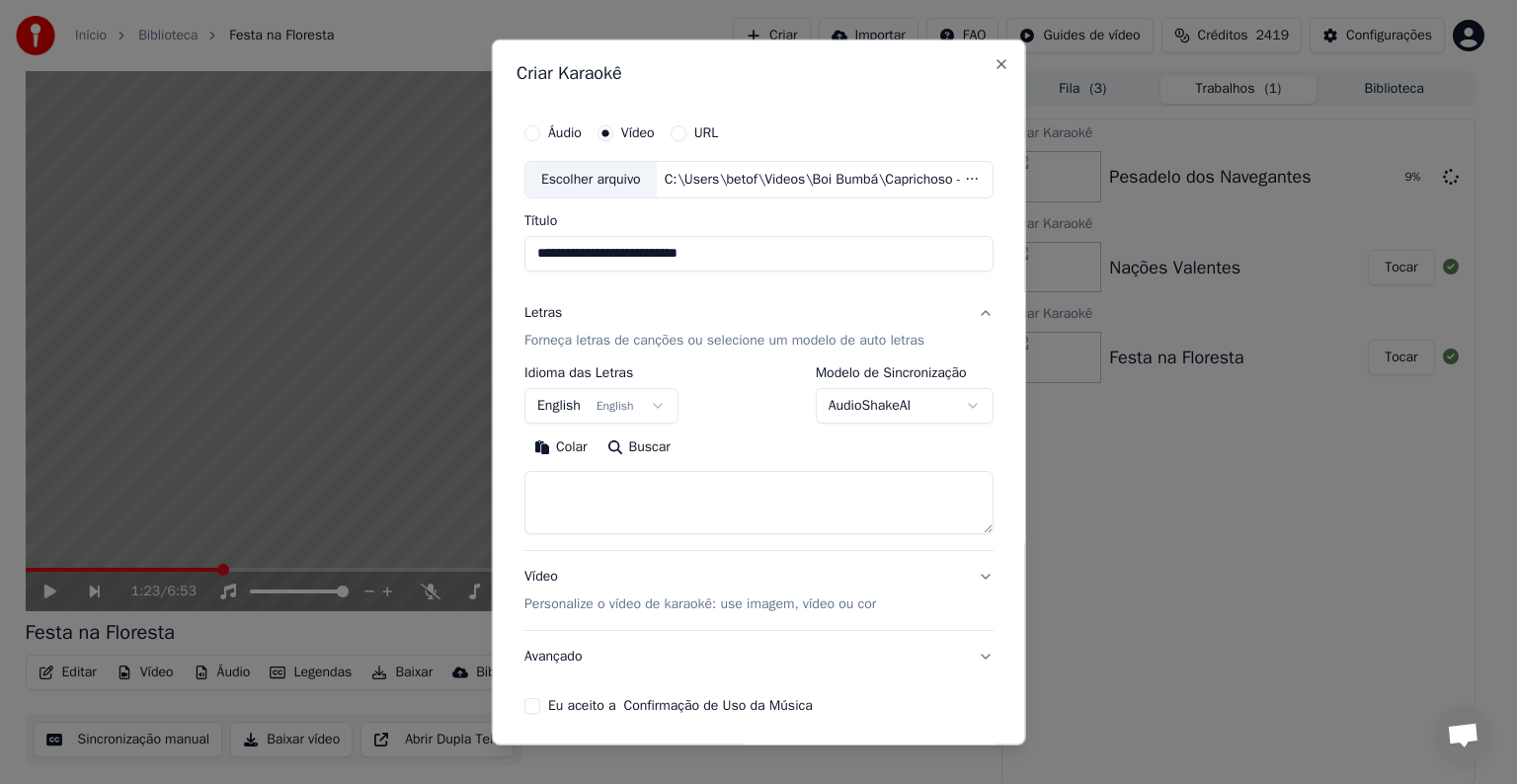 drag, startPoint x: 758, startPoint y: 253, endPoint x: 515, endPoint y: 231, distance: 243.99385 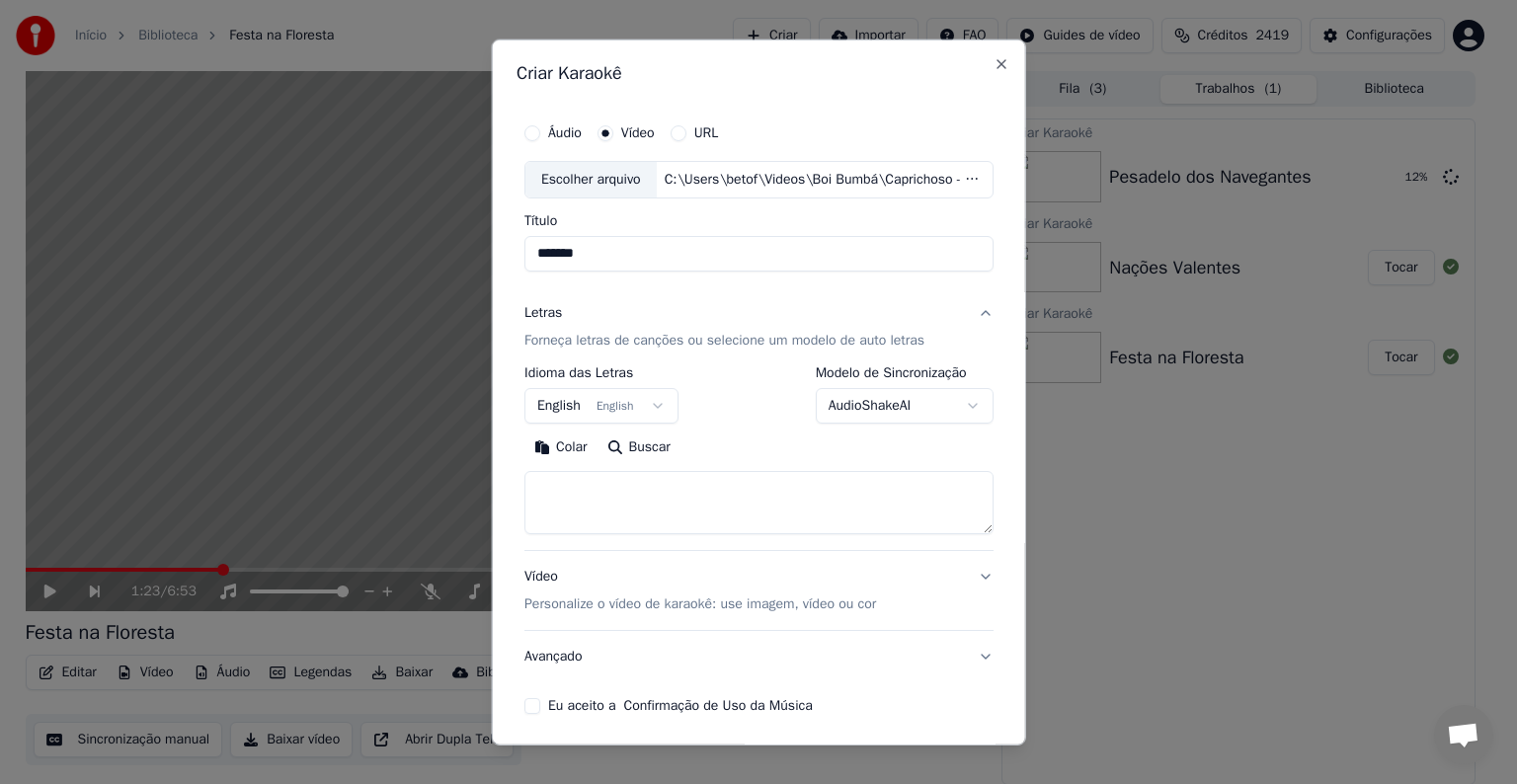 type on "*******" 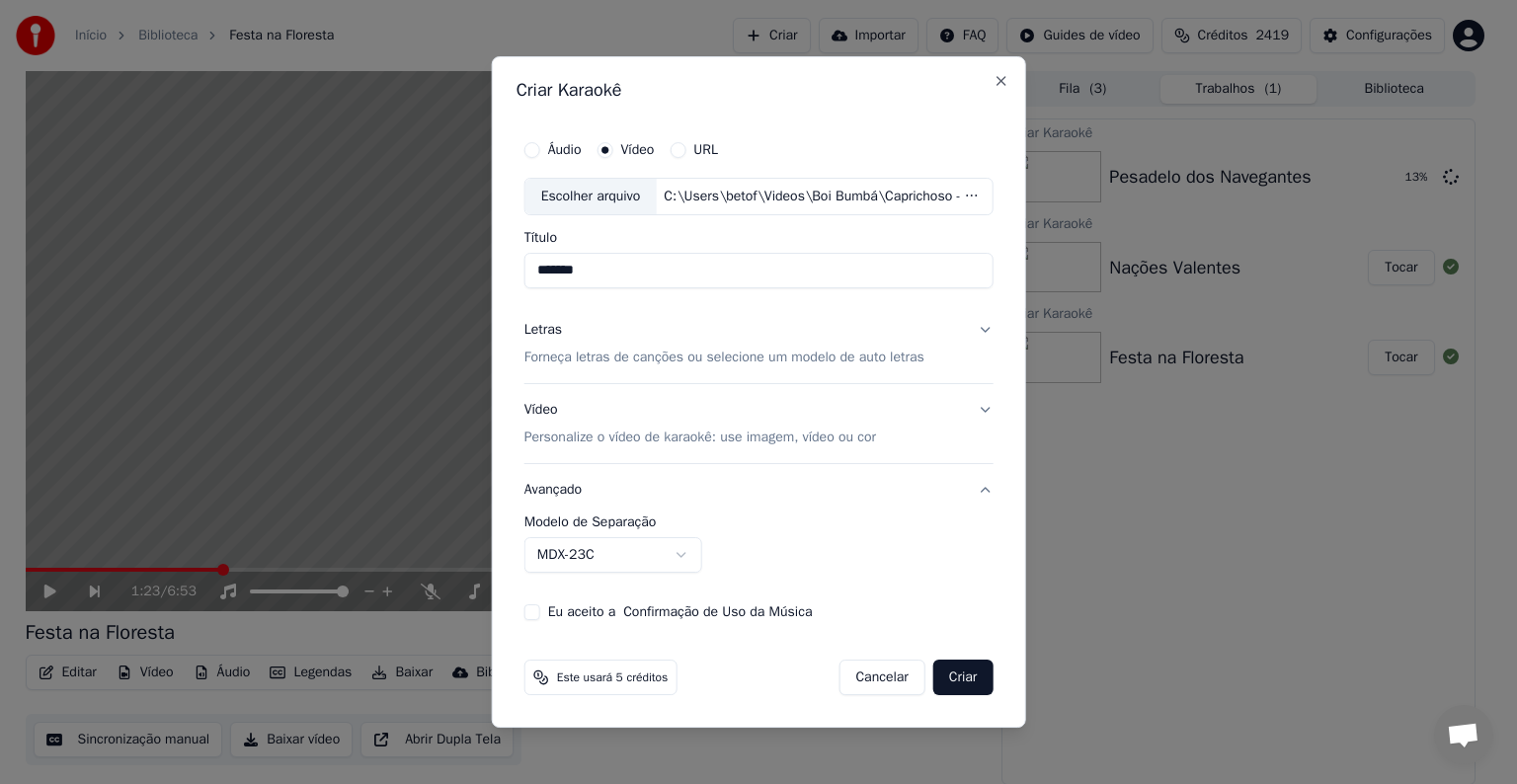 click on "MDX-23C" at bounding box center [613, 555] 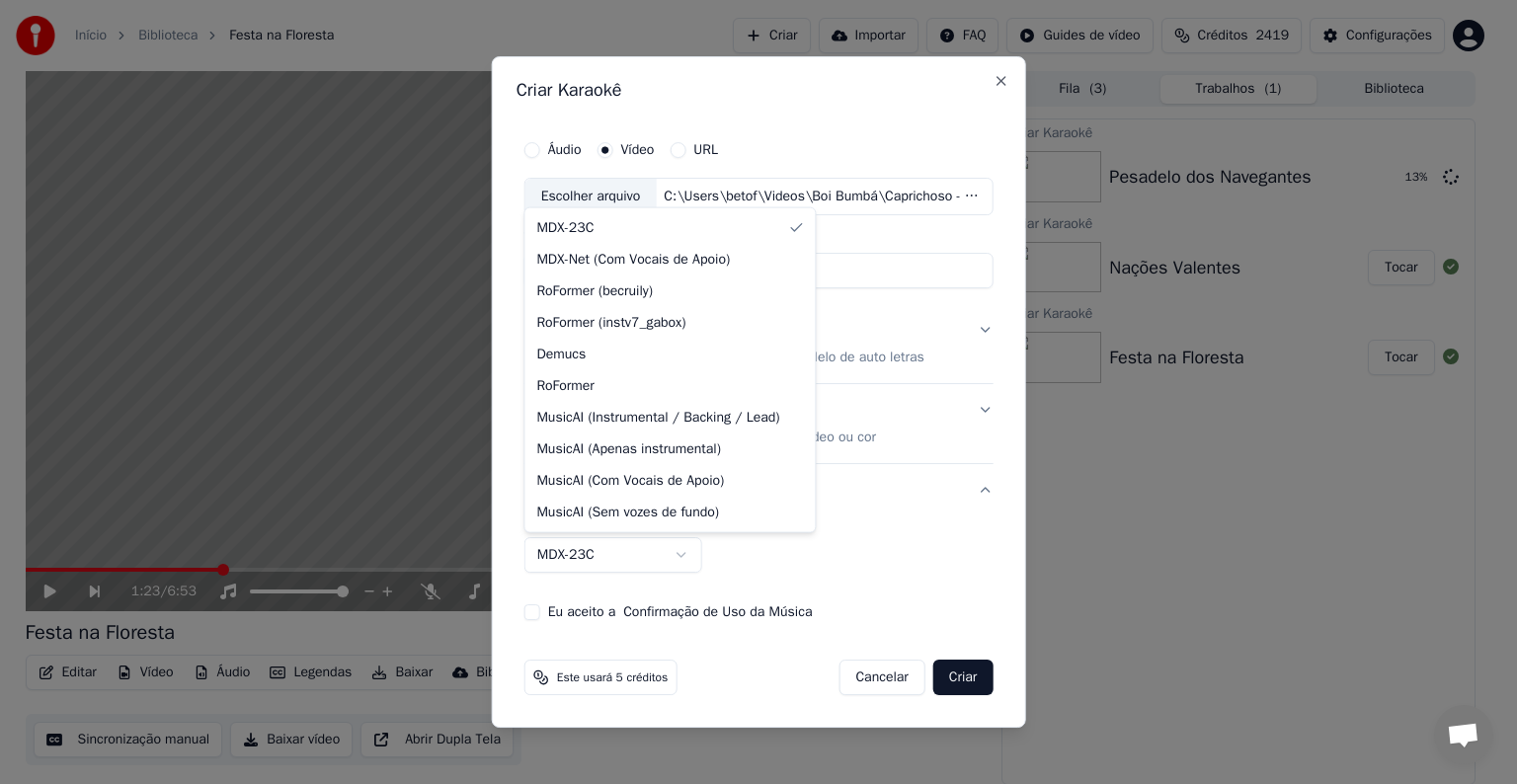 select on "**********" 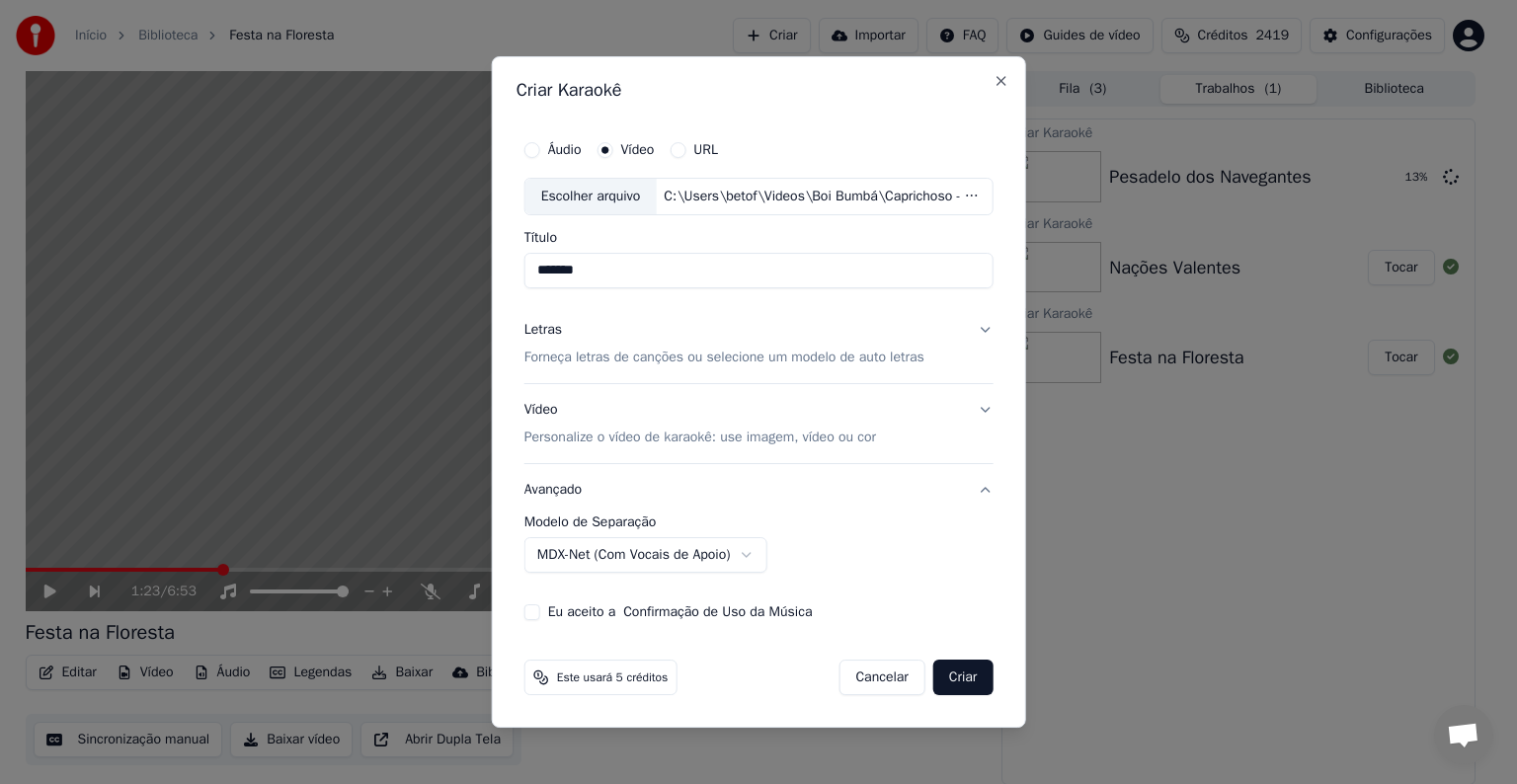 click on "Eu aceito a   Confirmação de Uso da Música" at bounding box center [680, 612] 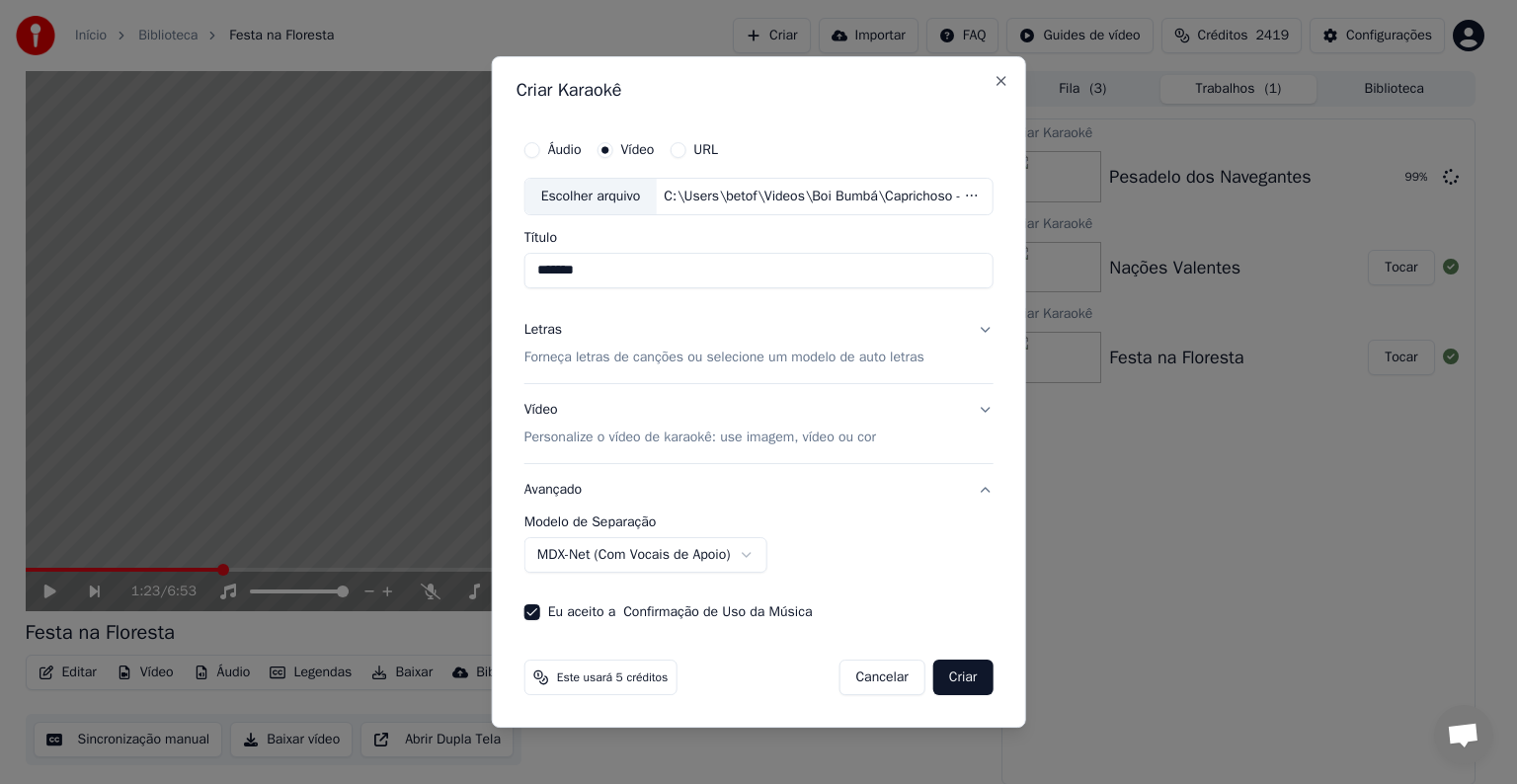 click on "Forneça letras de canções ou selecione um modelo de auto letras" at bounding box center (724, 357) 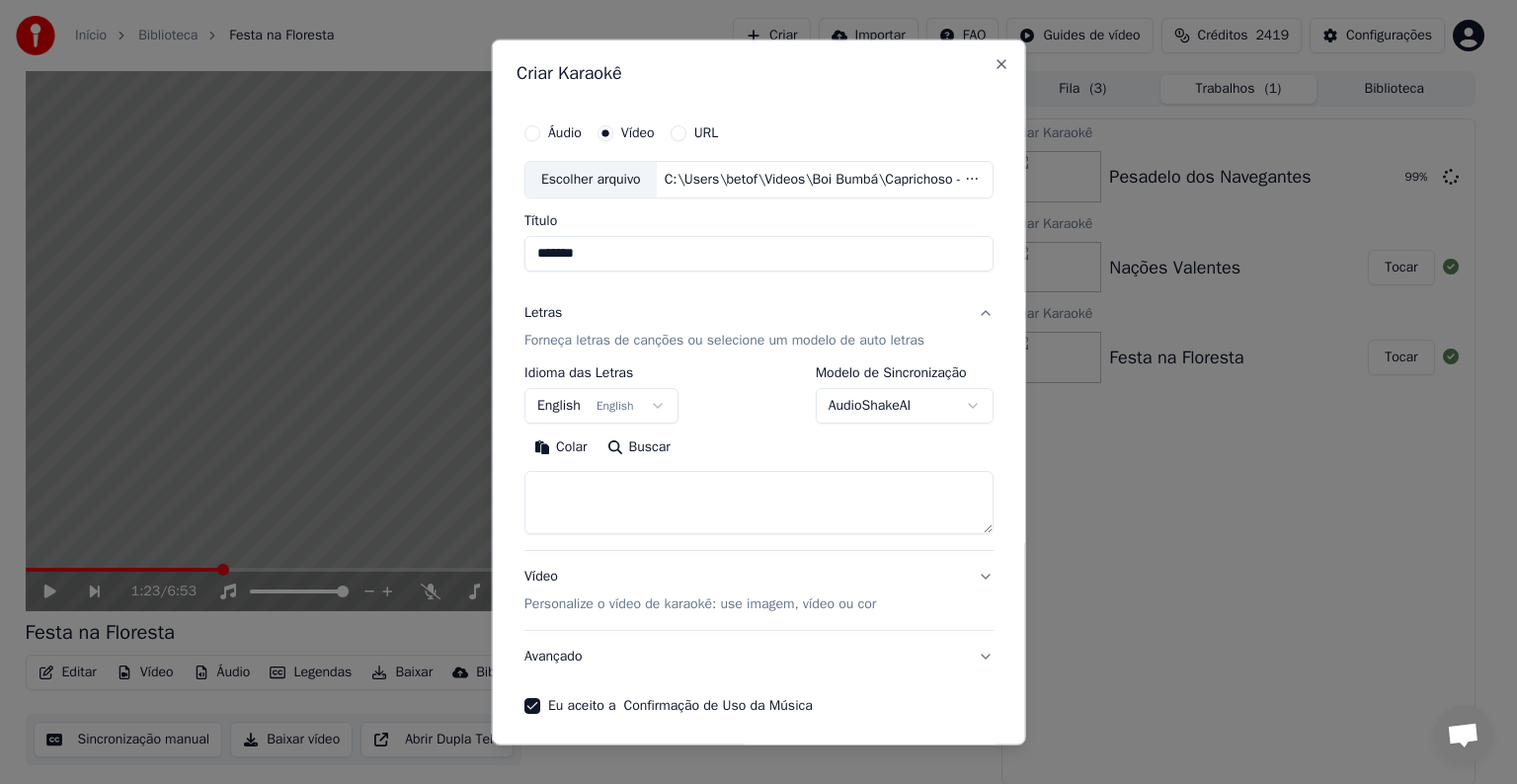 click on "English English" at bounding box center [601, 406] 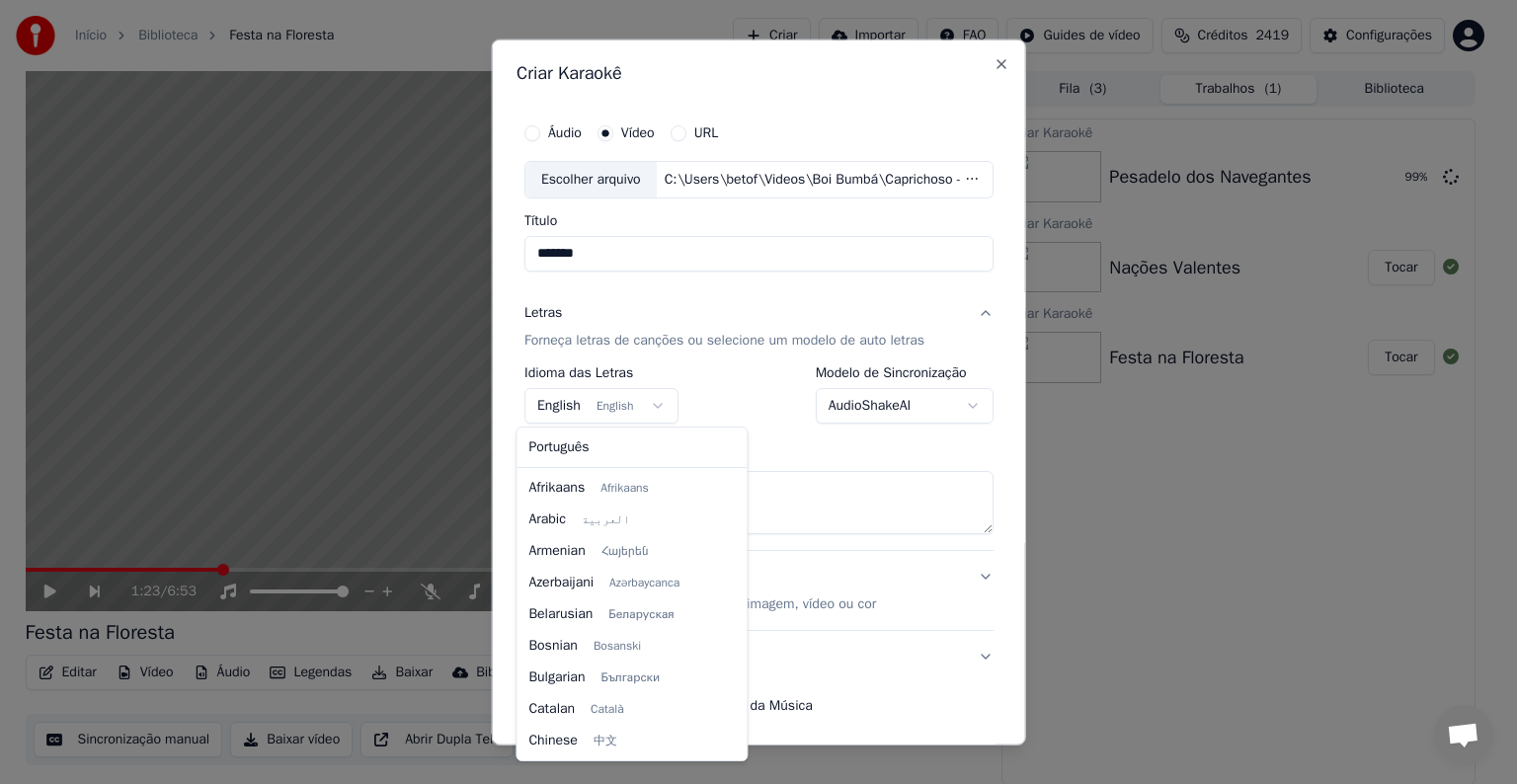 scroll, scrollTop: 158, scrollLeft: 0, axis: vertical 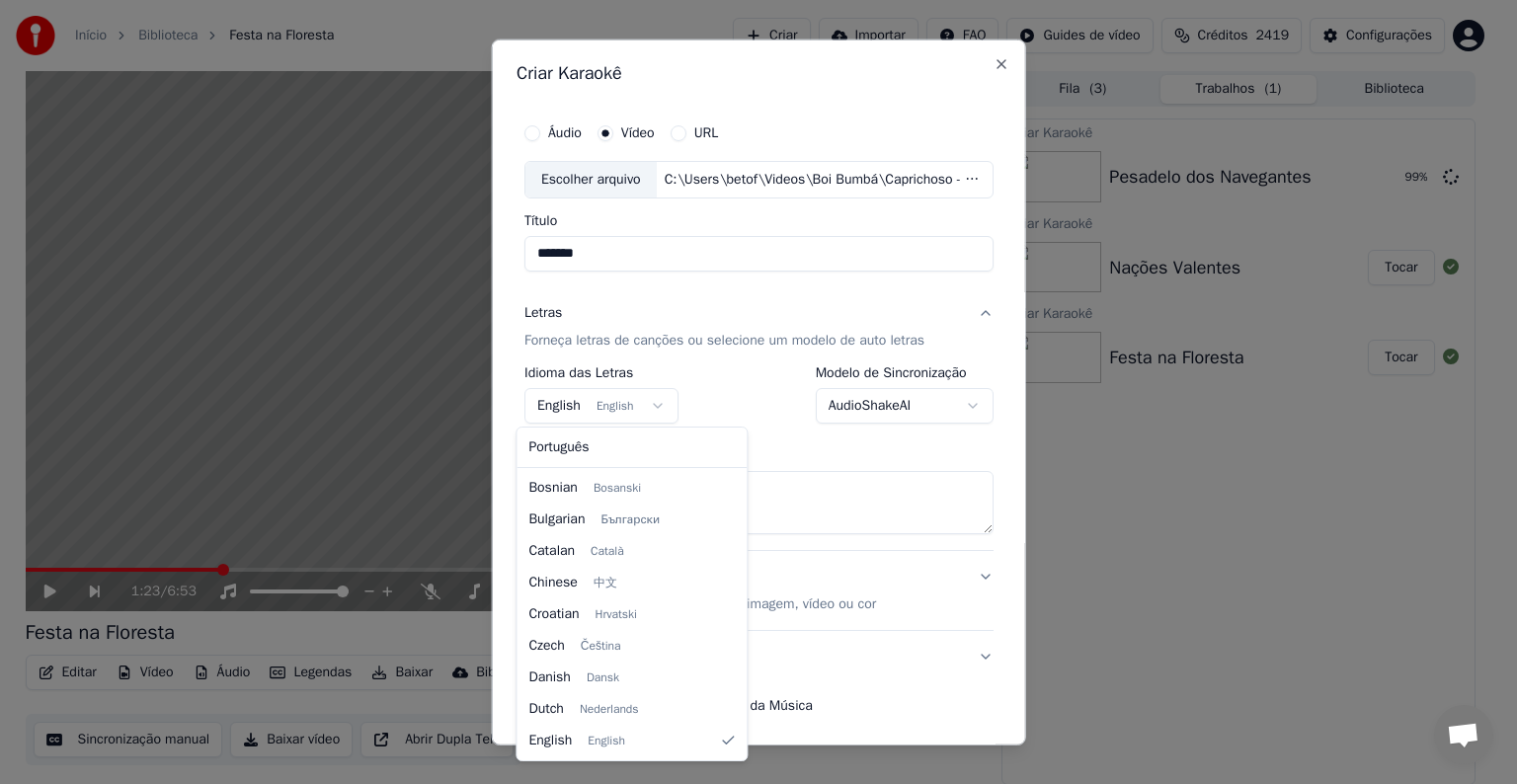 select on "**" 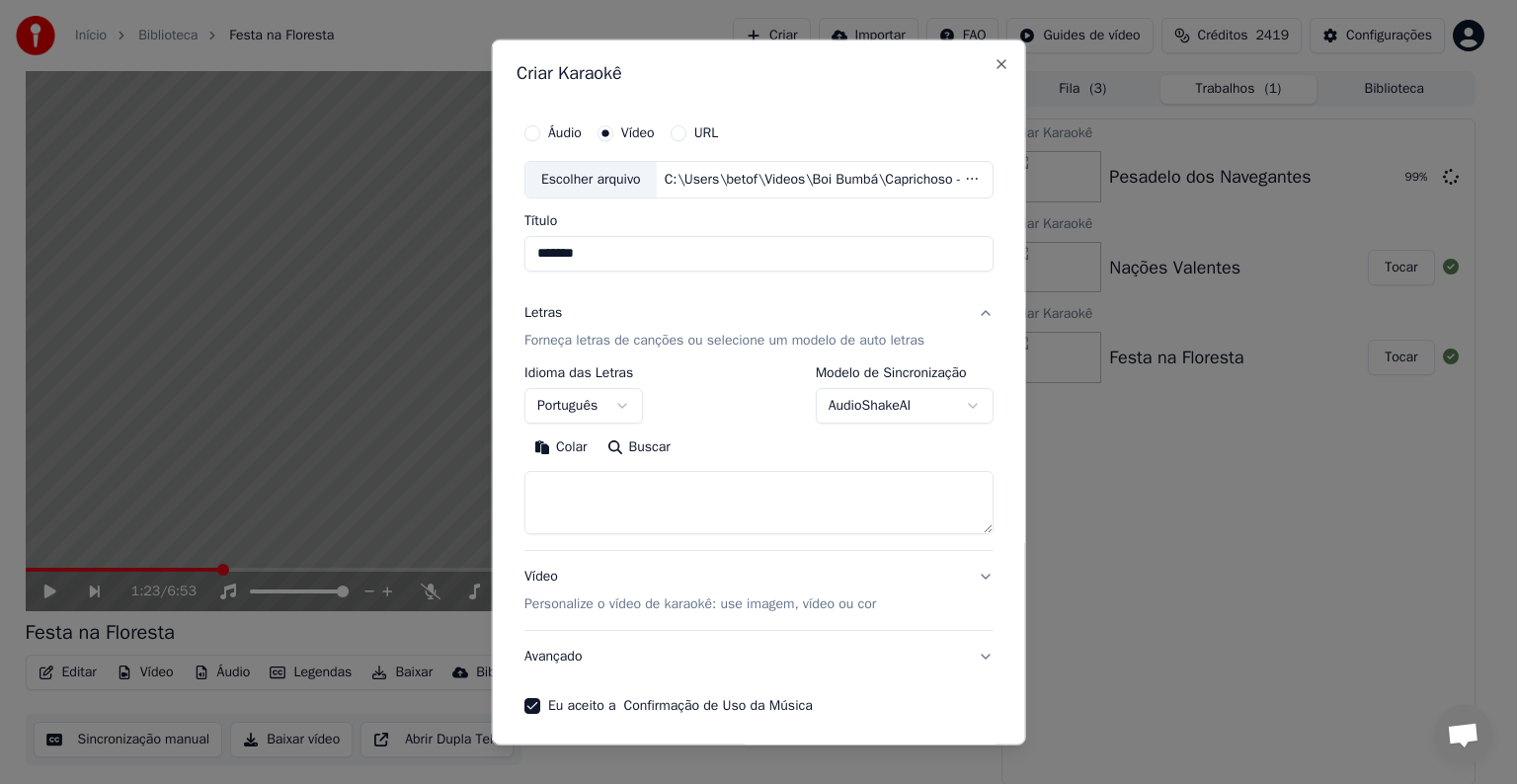 click on "Colar" at bounding box center (561, 447) 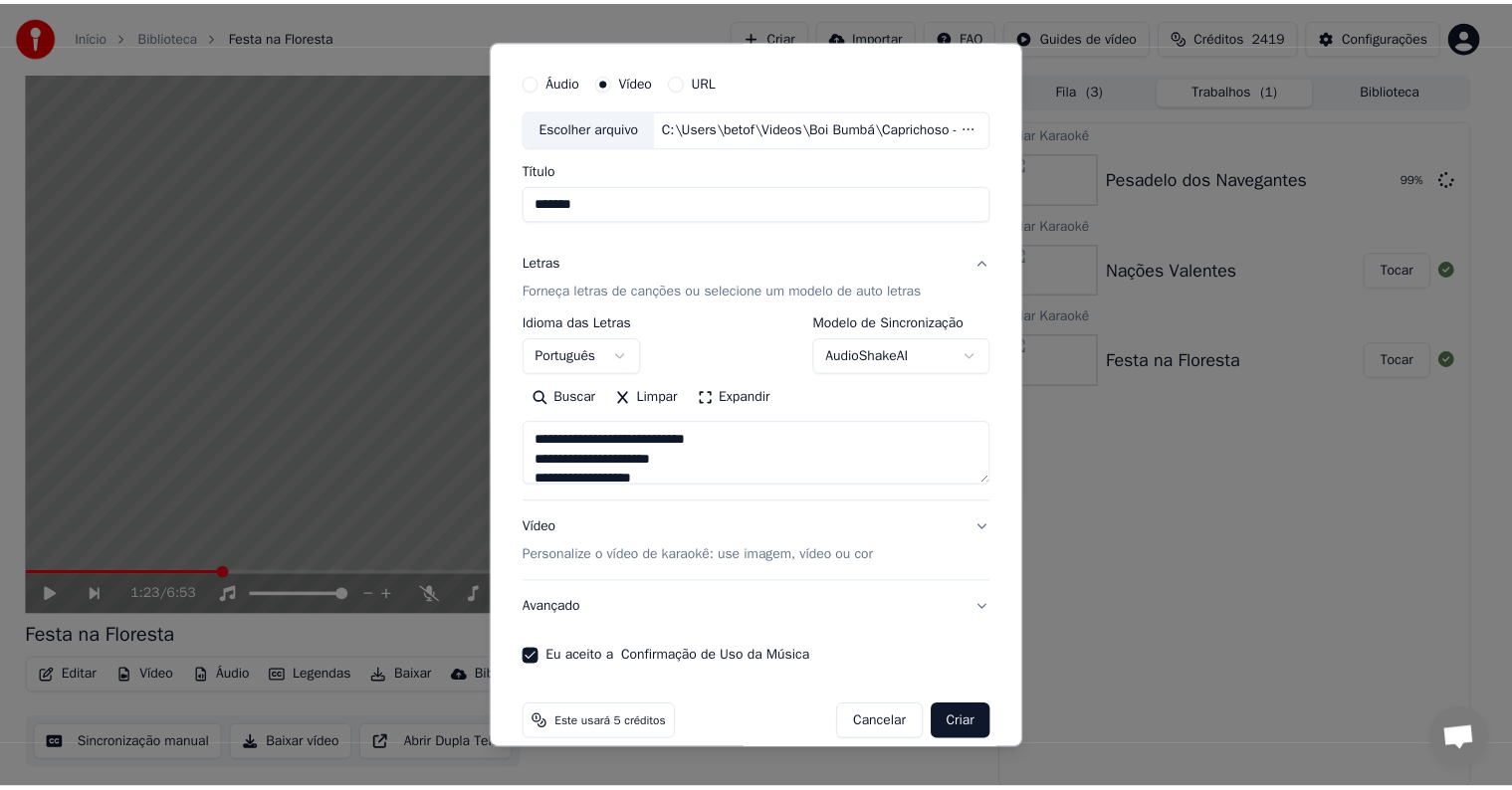 scroll, scrollTop: 76, scrollLeft: 0, axis: vertical 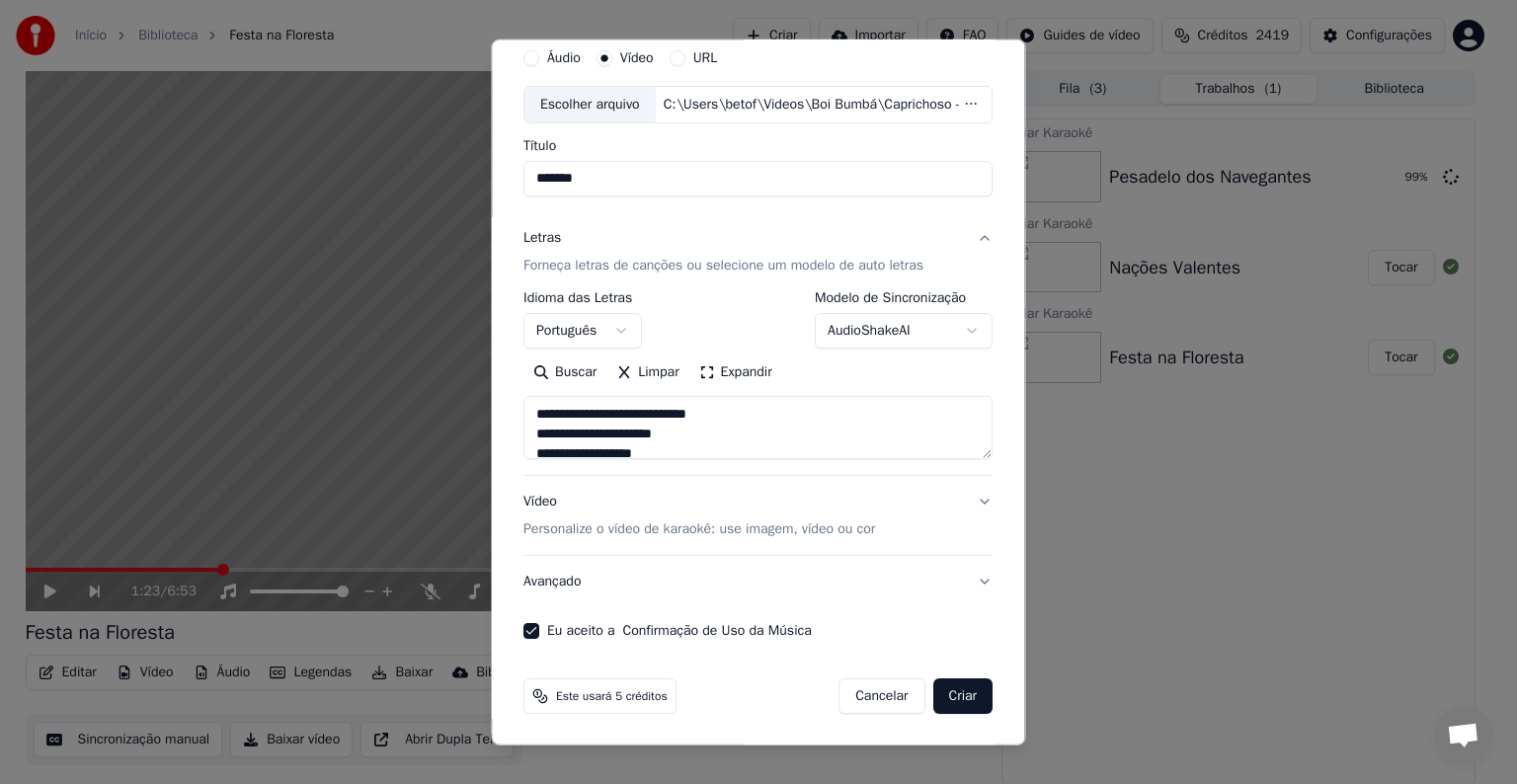 click on "Criar" at bounding box center [963, 696] 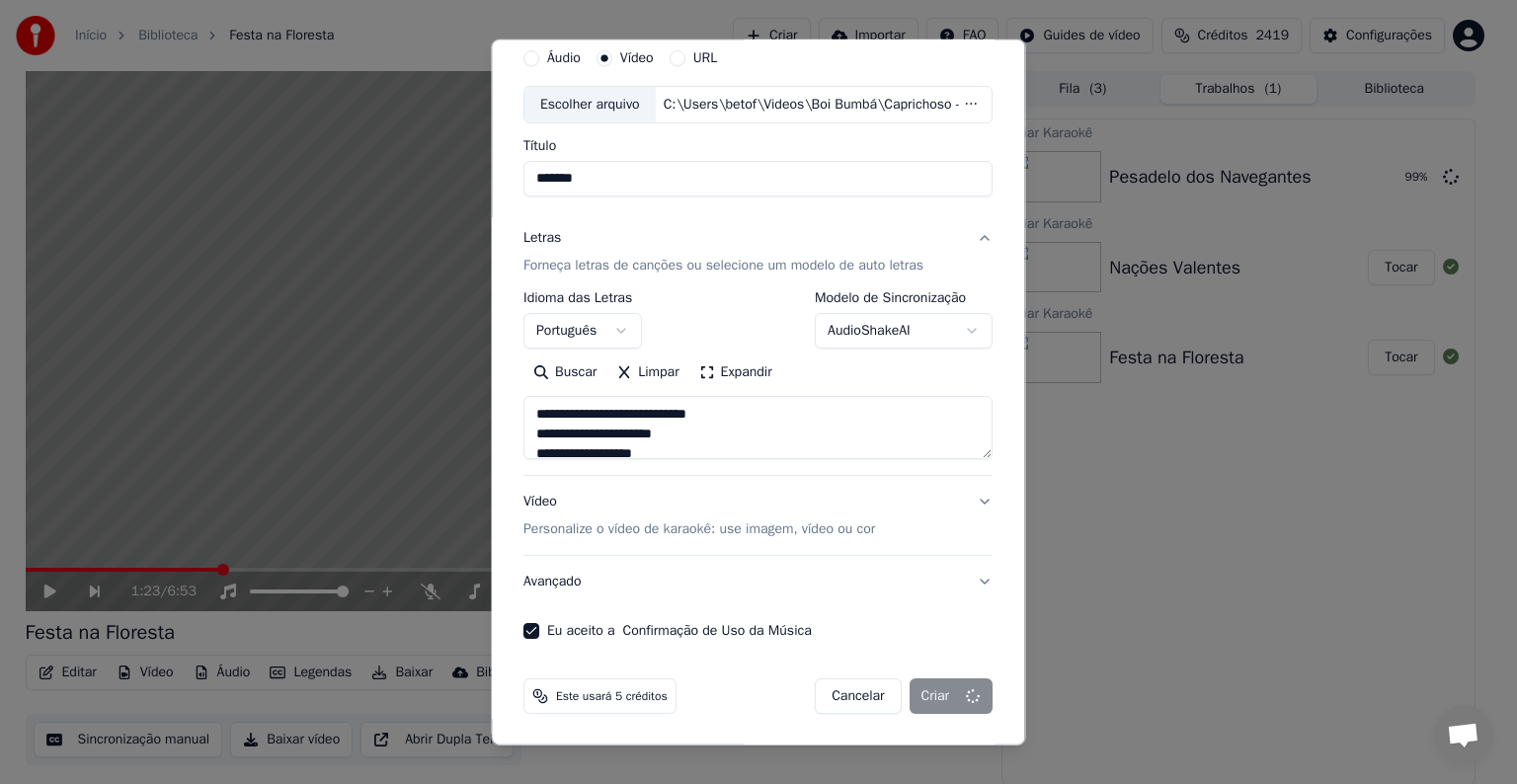 type on "**********" 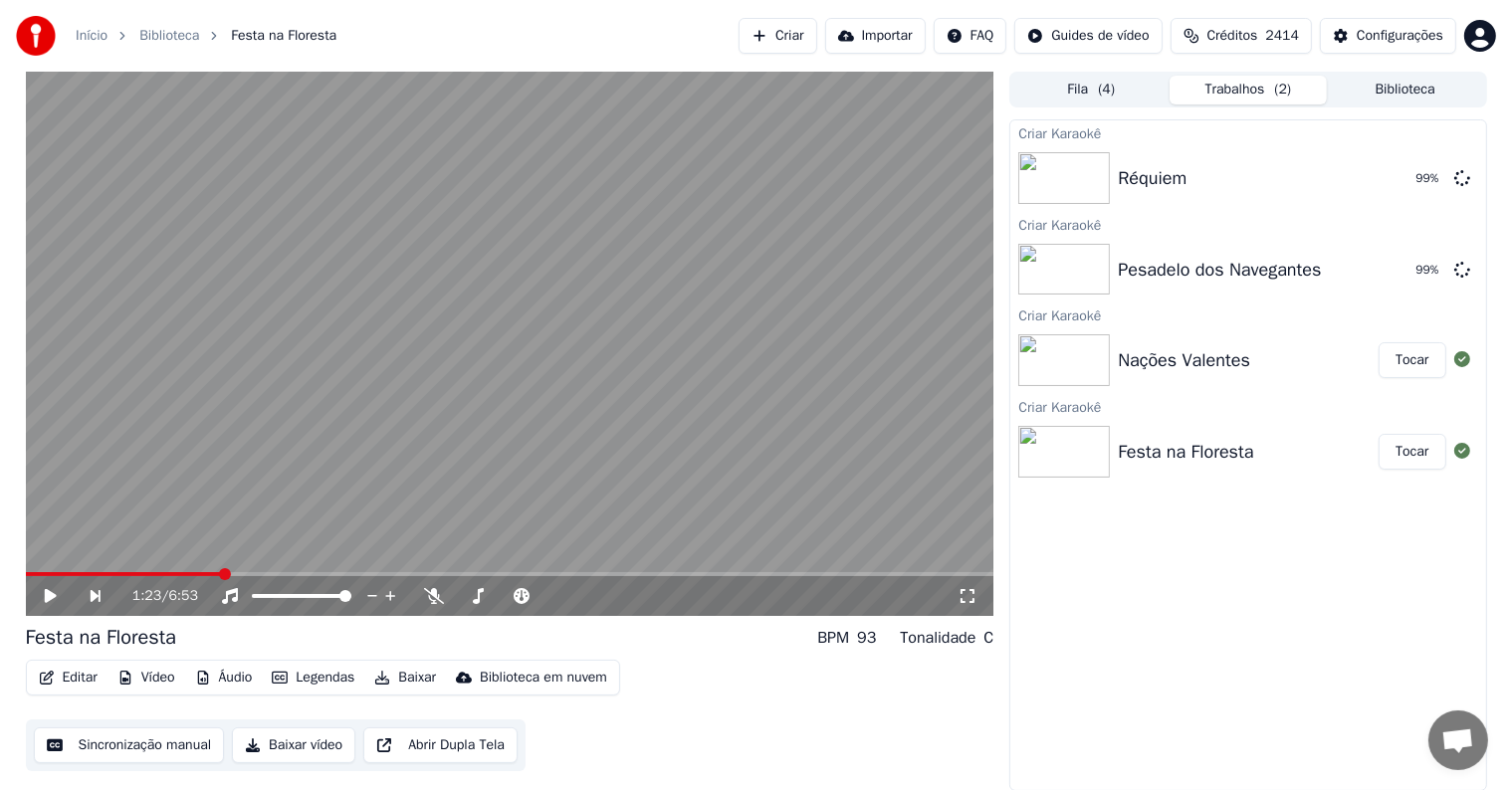 click on "Tocar" at bounding box center (1411, 452) 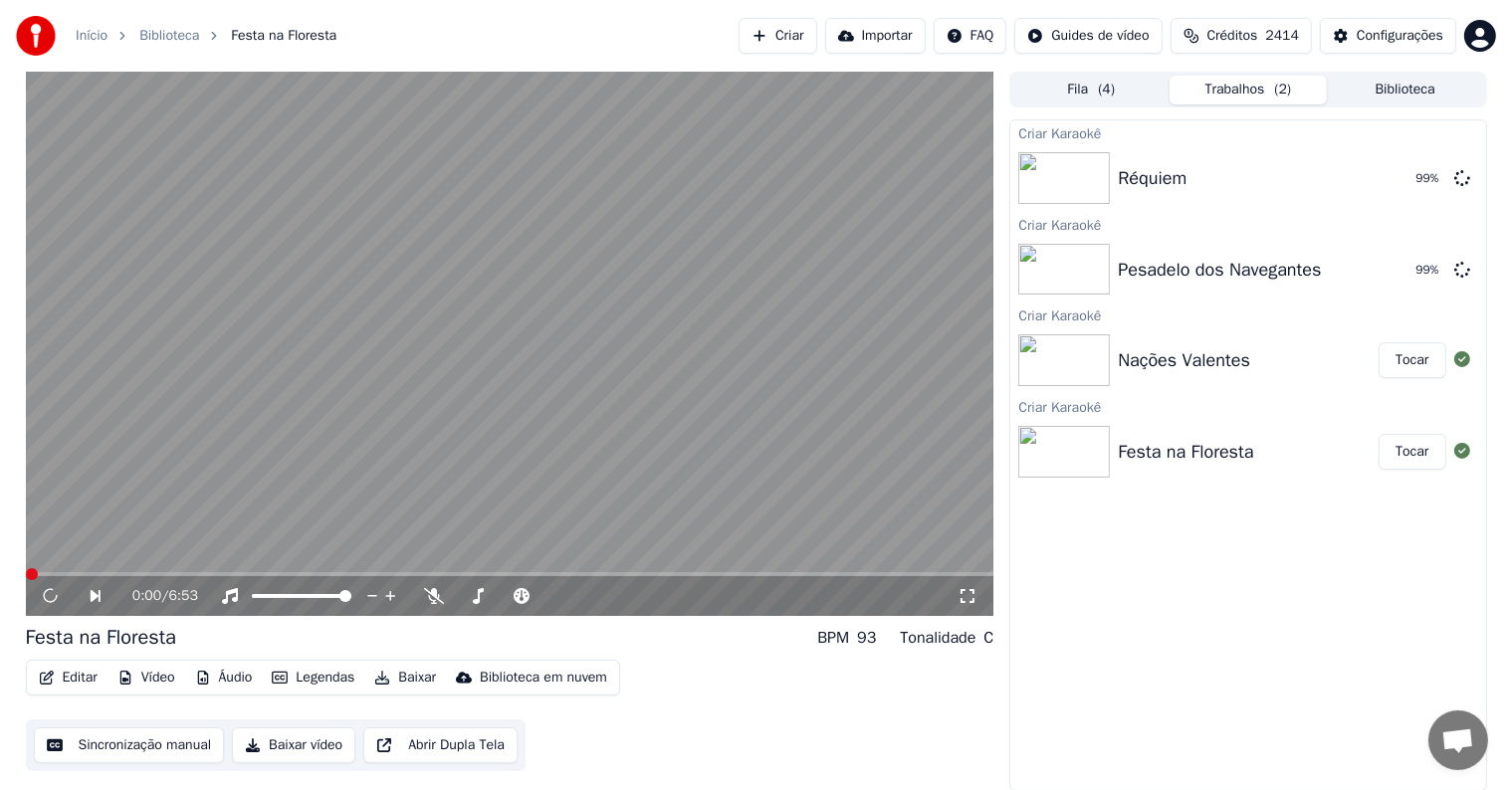 click at bounding box center [510, 343] 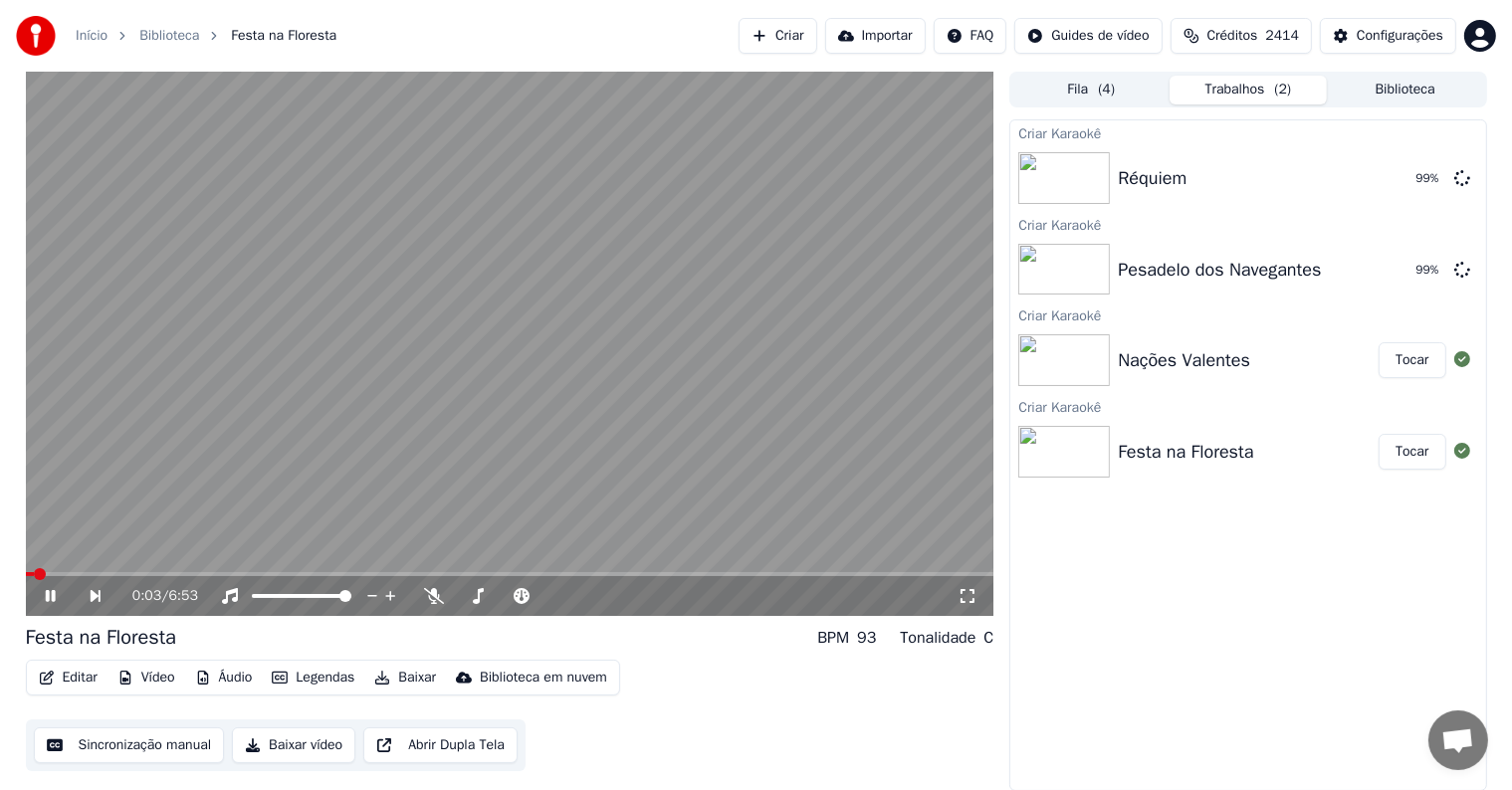 click at bounding box center [510, 343] 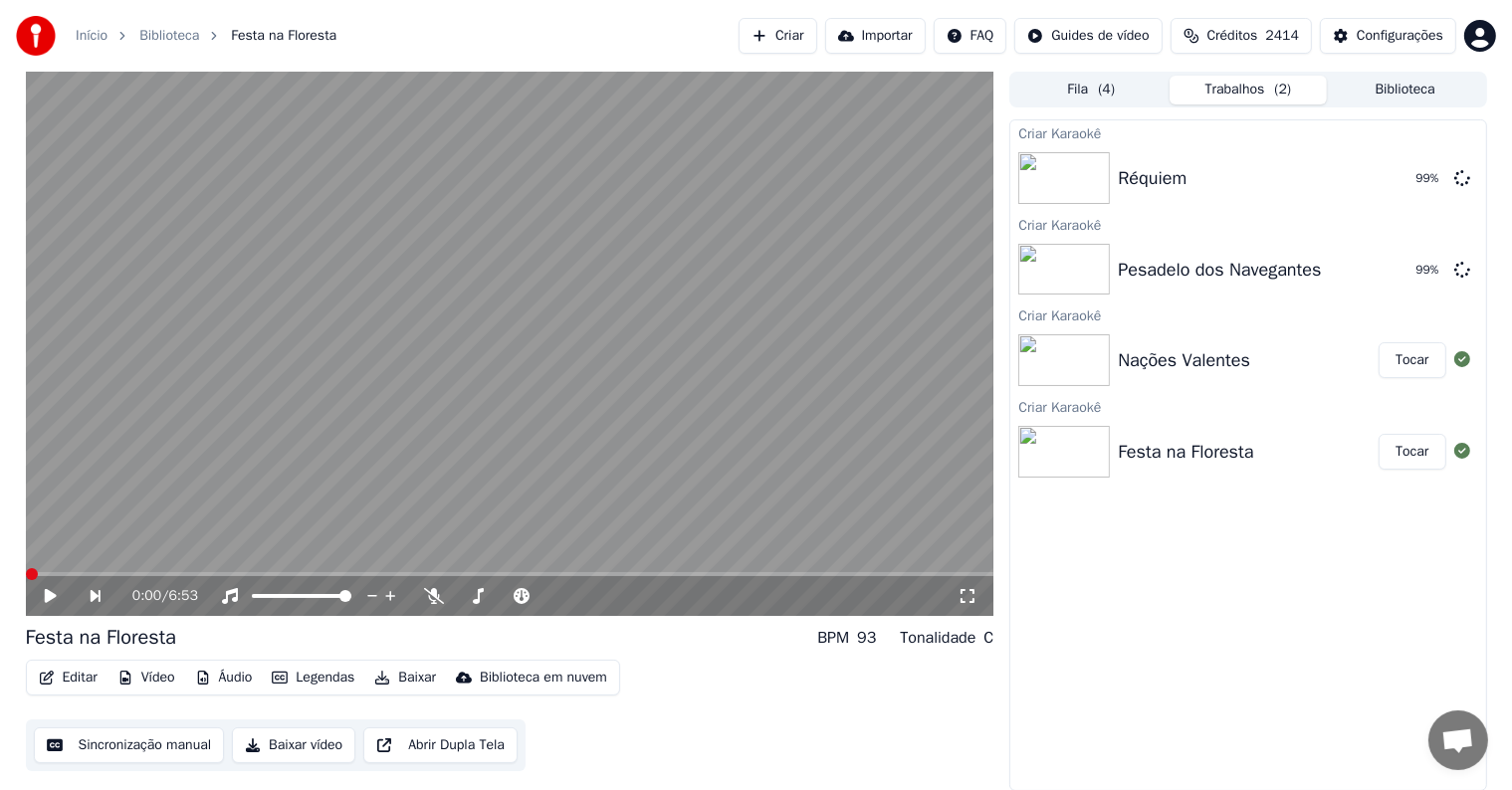 click on "Tocar" at bounding box center [1411, 360] 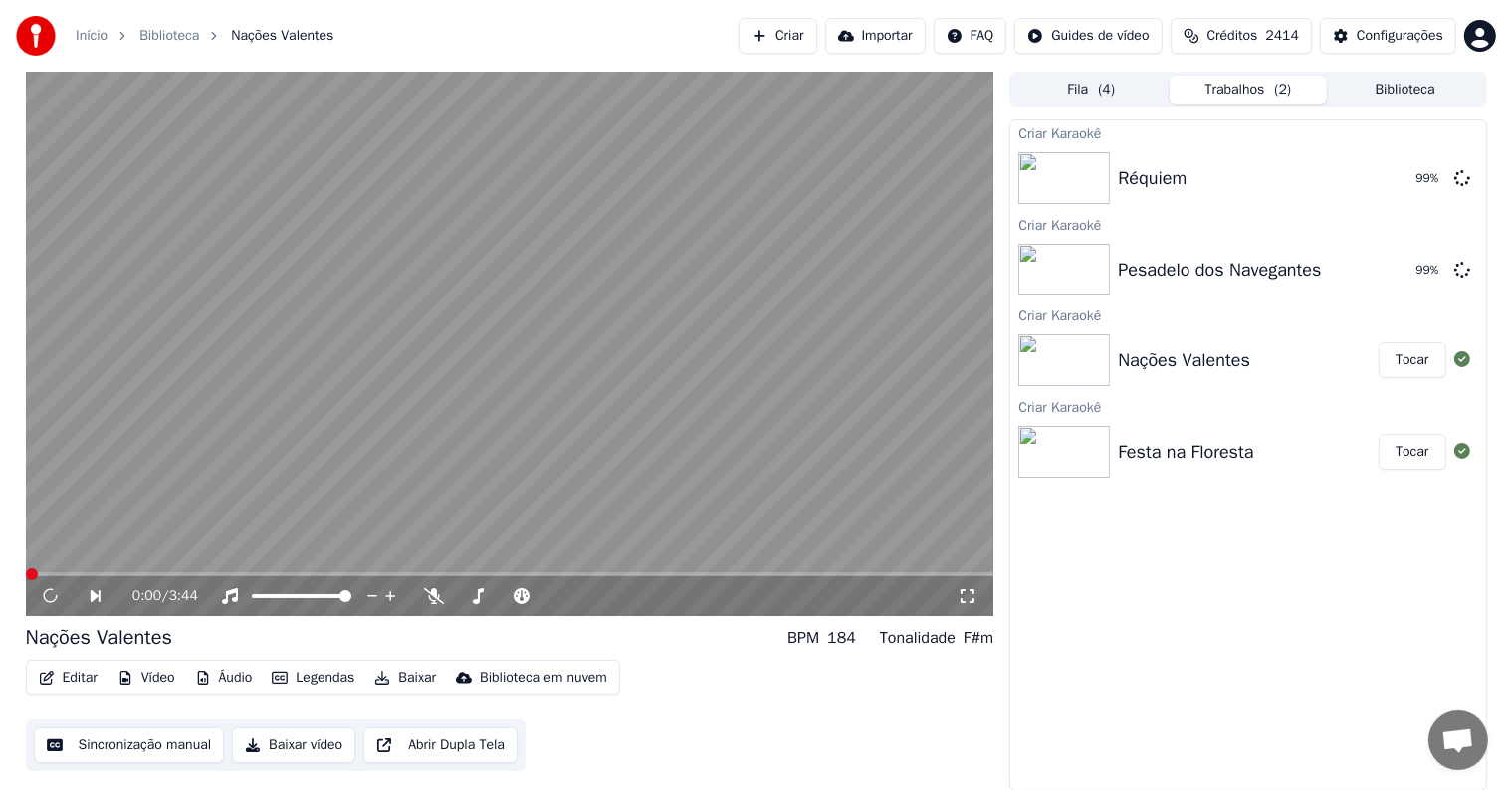 click at bounding box center [510, 343] 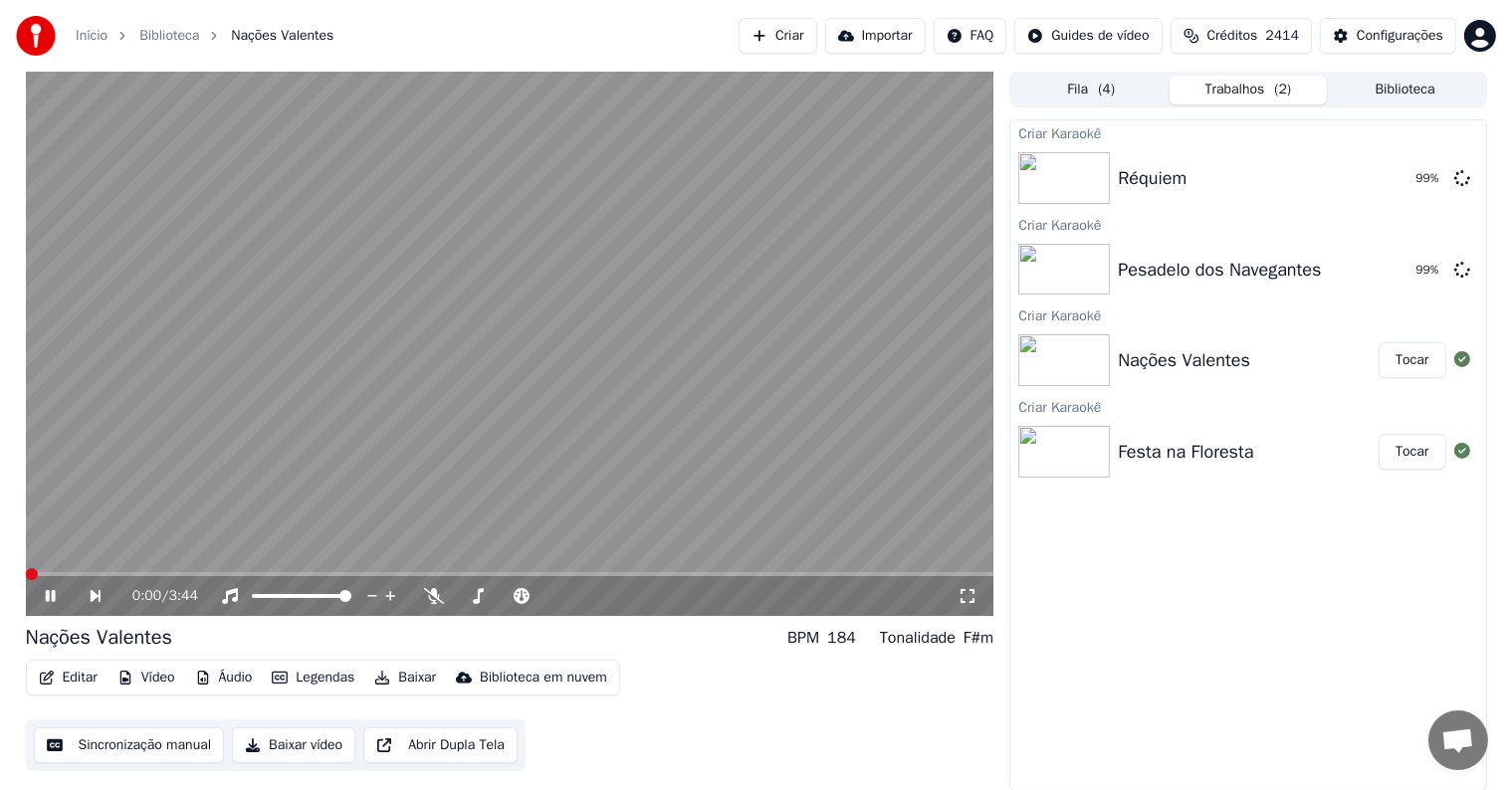 click at bounding box center [510, 343] 